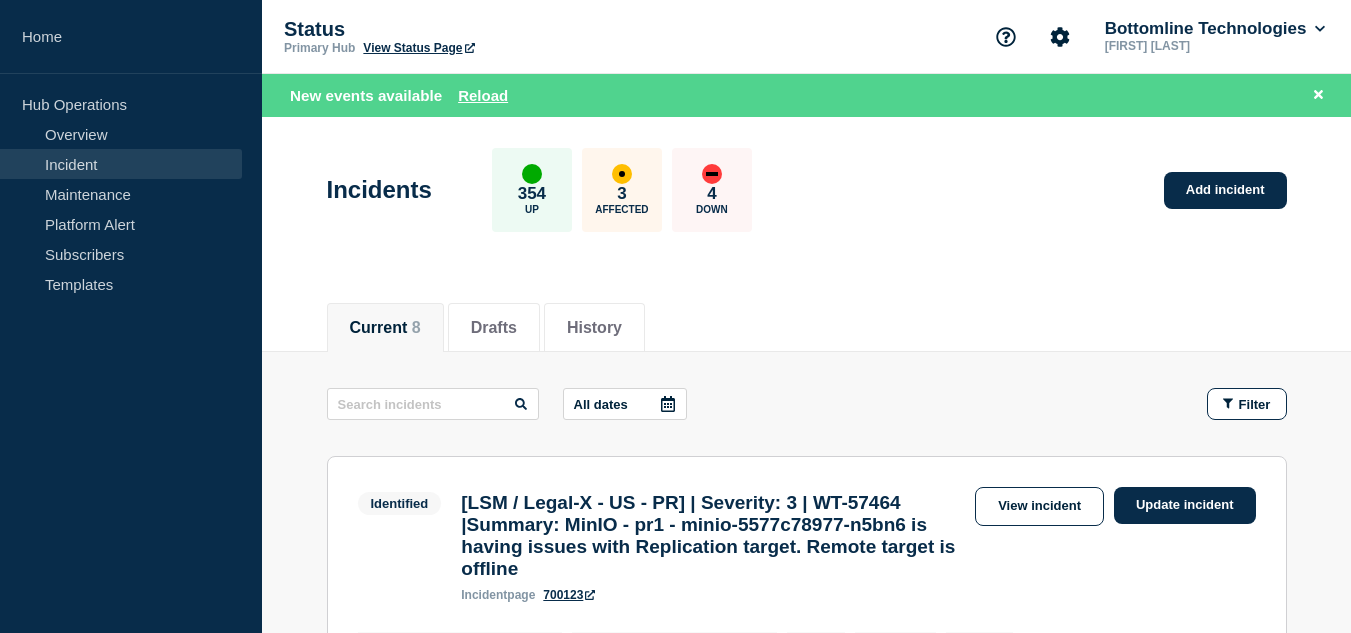 scroll, scrollTop: 0, scrollLeft: 0, axis: both 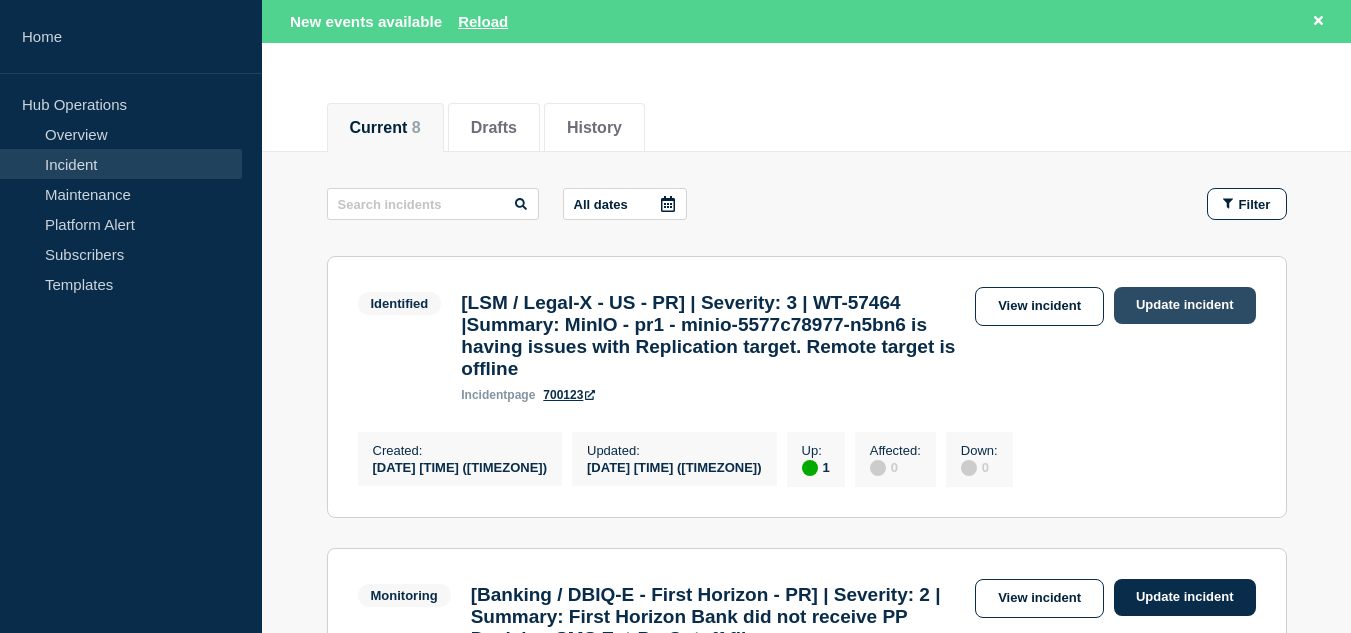 click on "Update incident" at bounding box center [1185, 305] 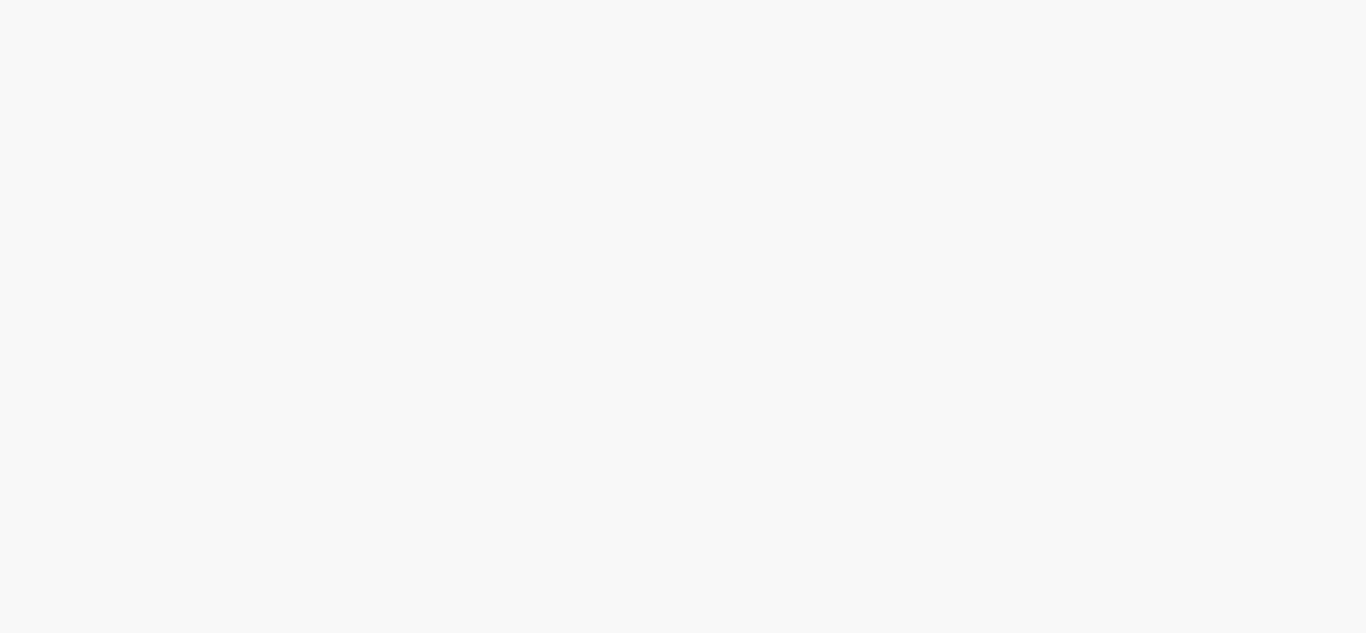 scroll, scrollTop: 0, scrollLeft: 0, axis: both 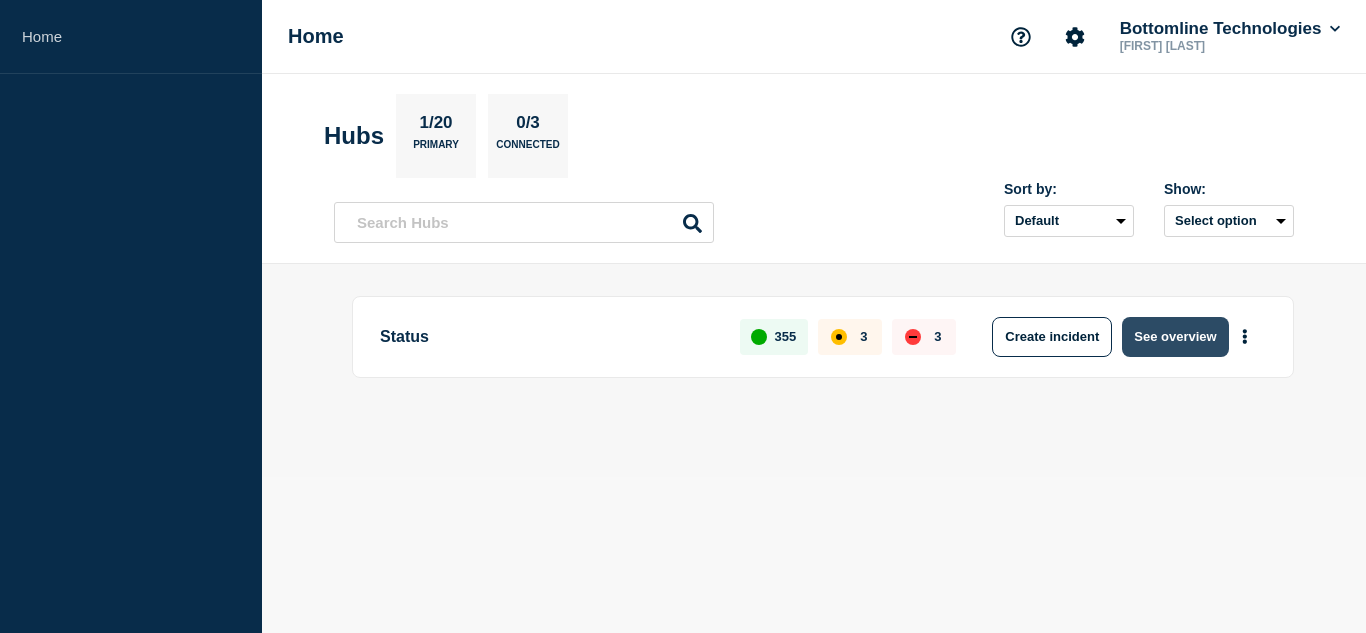 click on "See overview" at bounding box center [1175, 337] 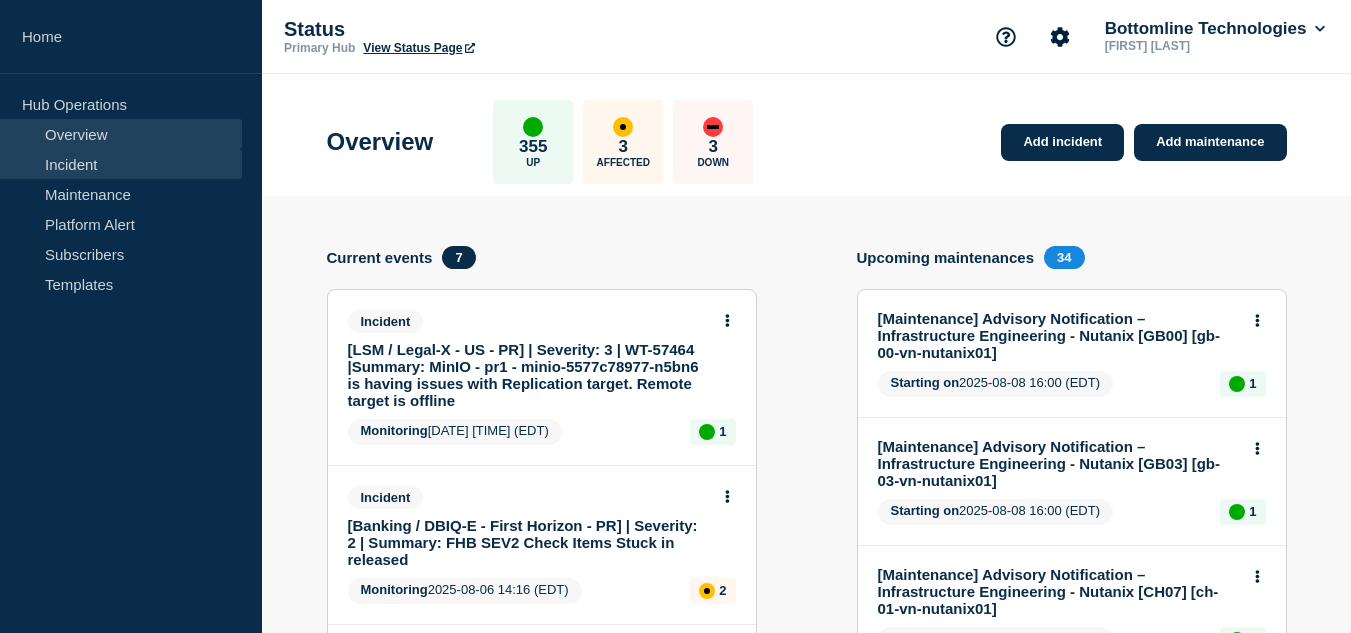 click on "Incident" at bounding box center [121, 164] 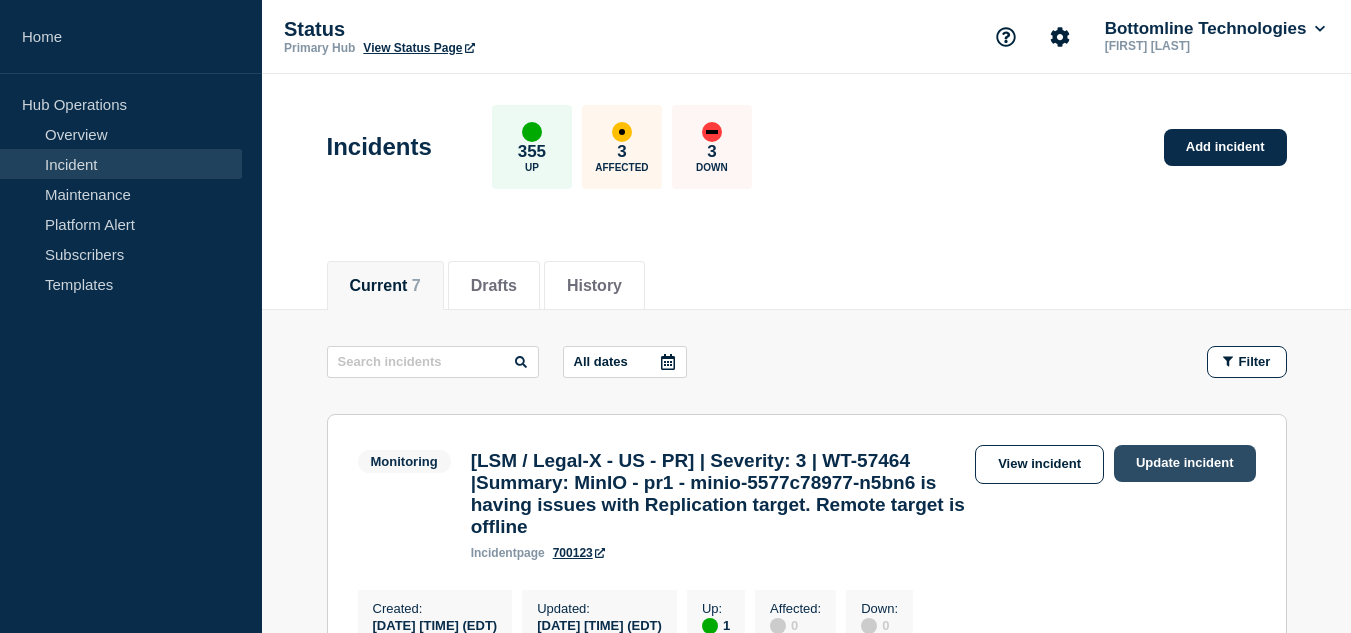 click on "Update incident" at bounding box center (1185, 463) 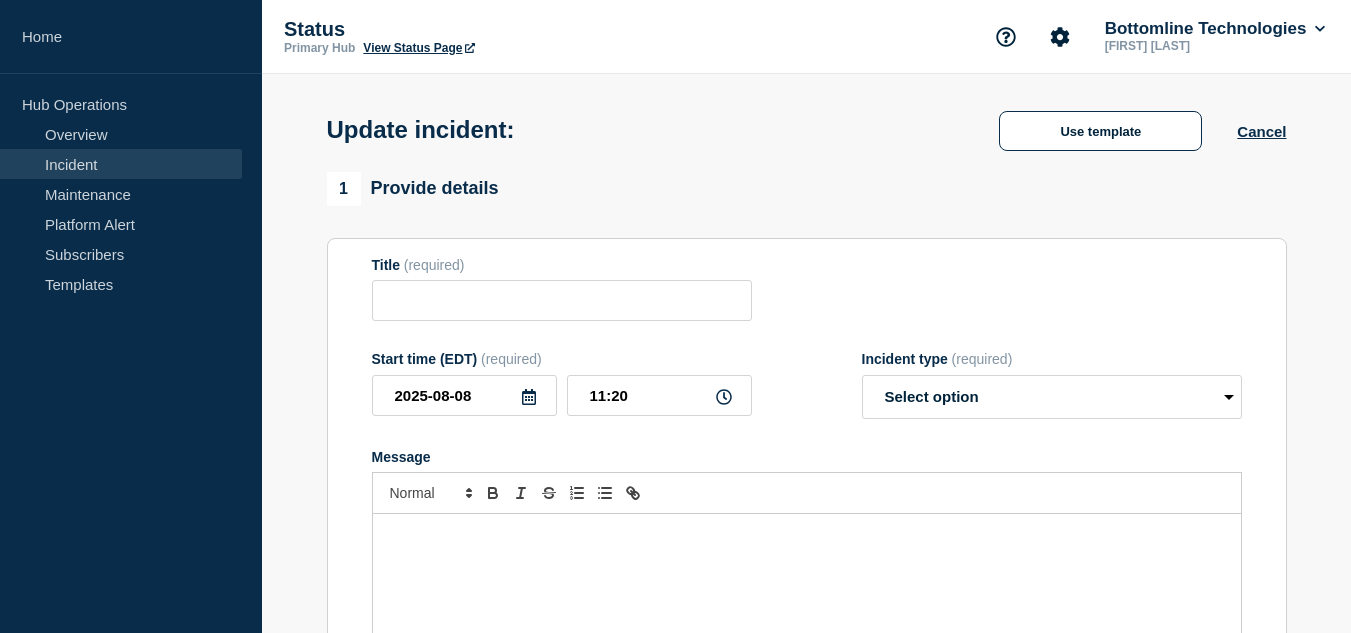 type on "[LSM / Legal-X - US - PR] | Severity: 3 | WT-57464 |Summary: MinIO - pr1 - minio-5577c78977-n5bn6 is having issues with Replication target. Remote target is offline" 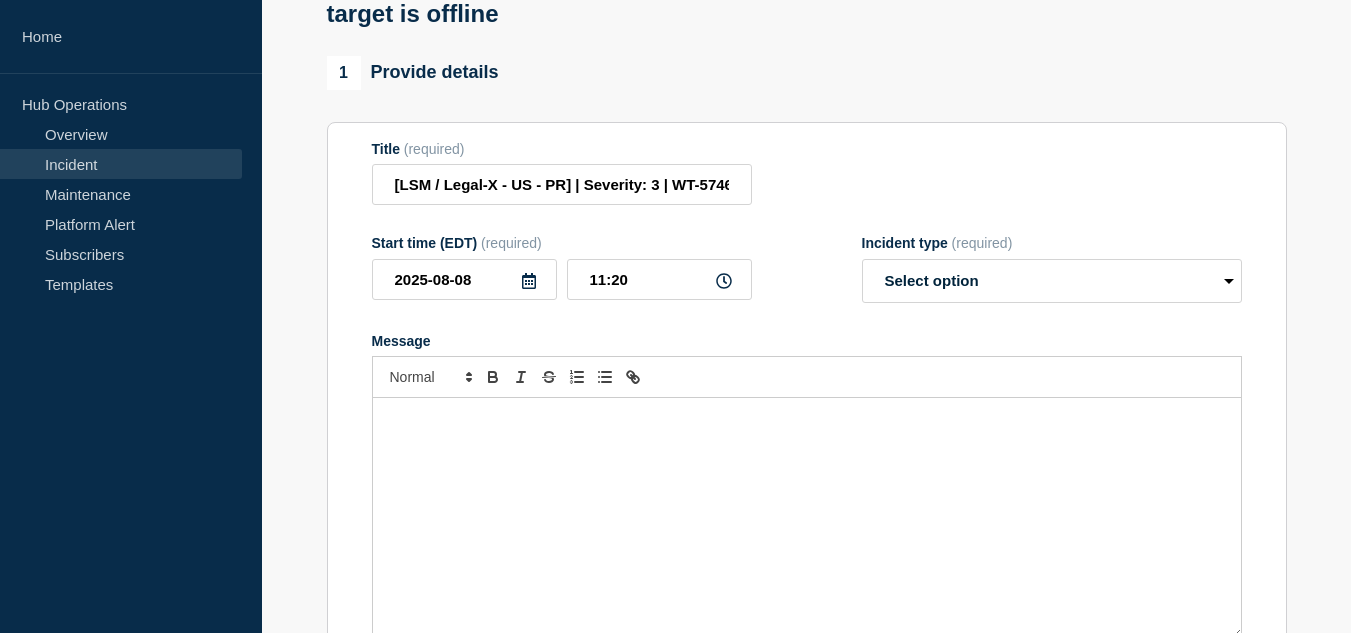 scroll, scrollTop: 300, scrollLeft: 0, axis: vertical 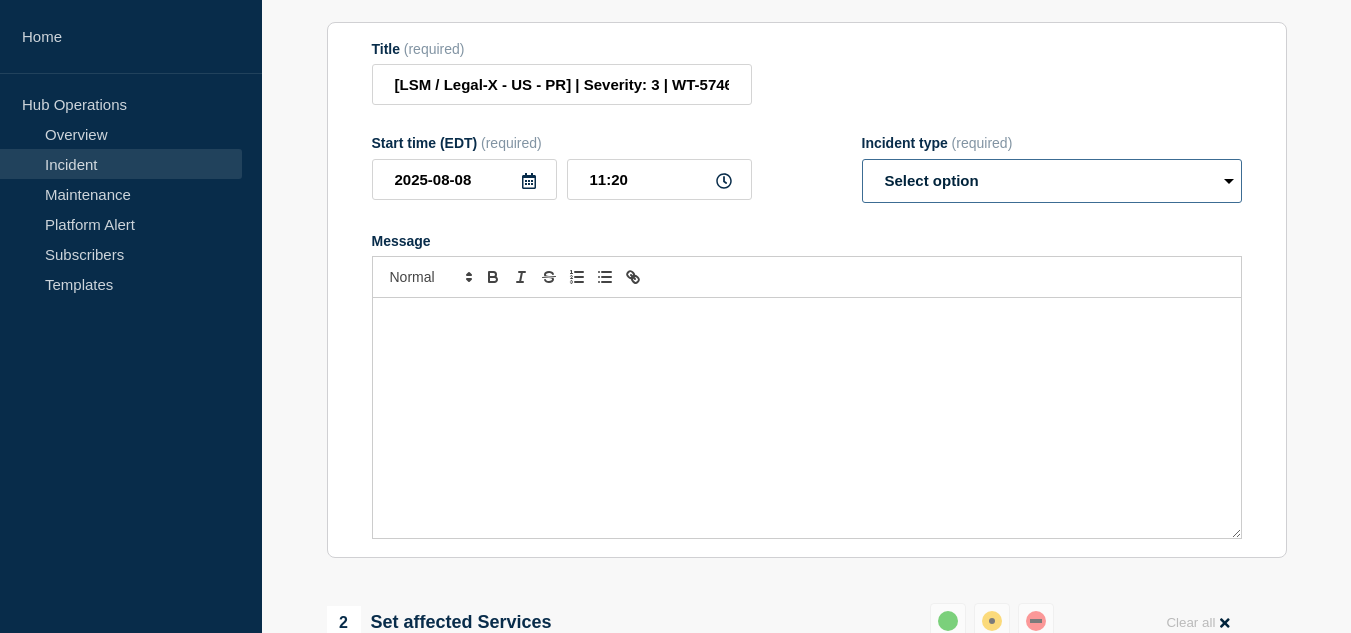 click on "Select option Investigating Identified Monitoring Resolved" at bounding box center (1052, 181) 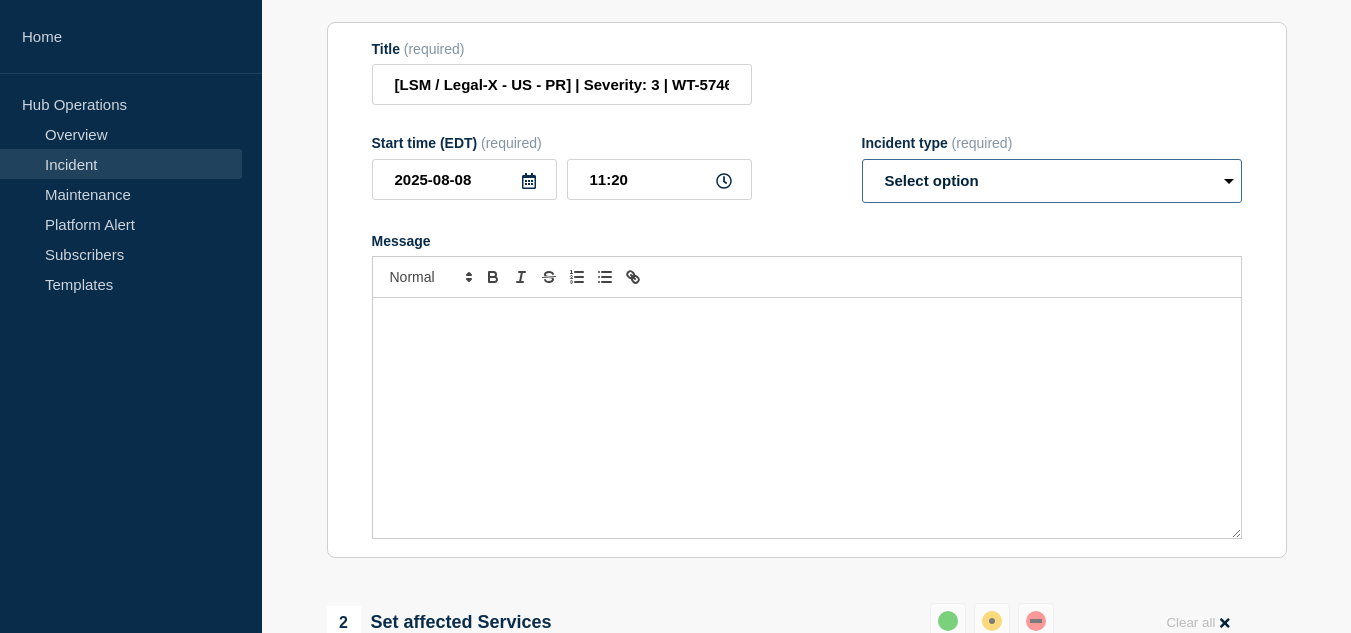 select on "resolved" 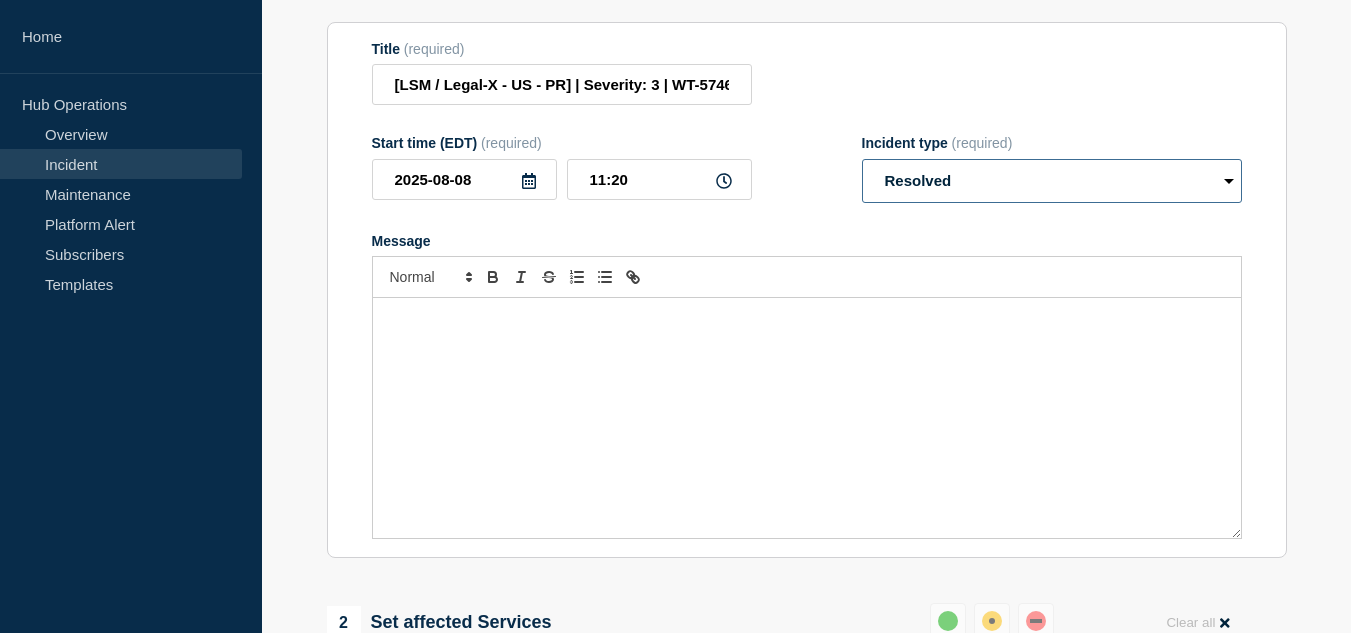 click on "Select option Investigating Identified Monitoring Resolved" at bounding box center (1052, 181) 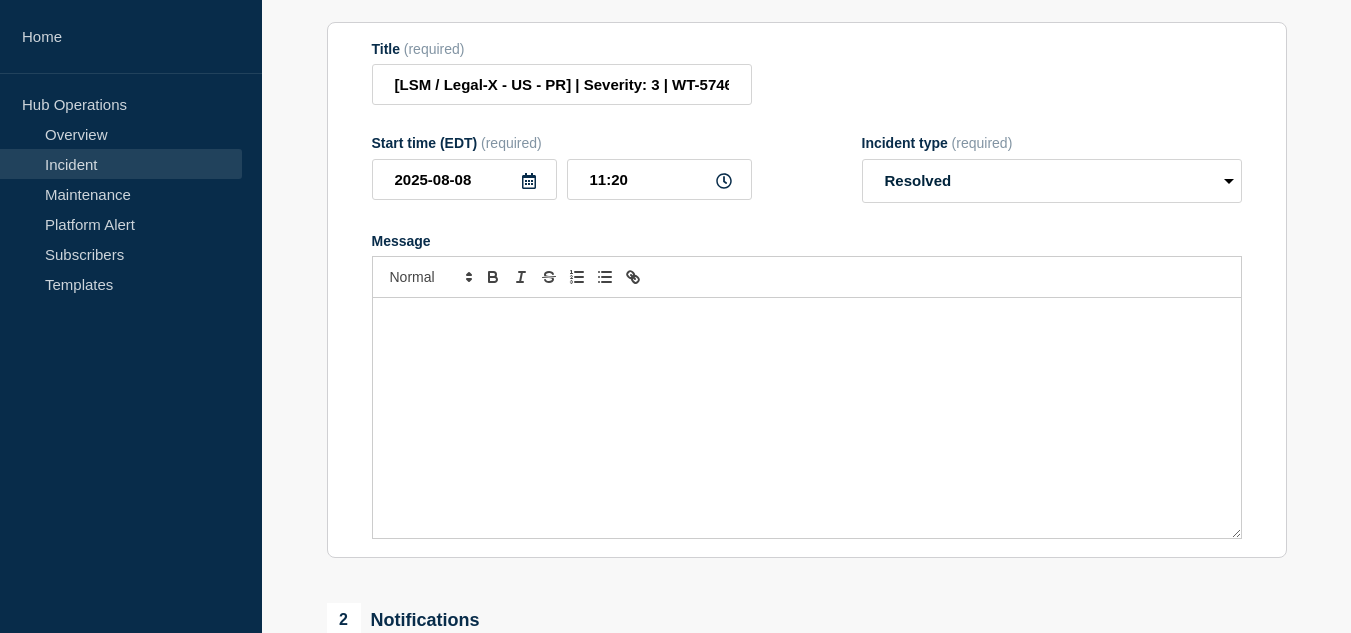 click at bounding box center [807, 319] 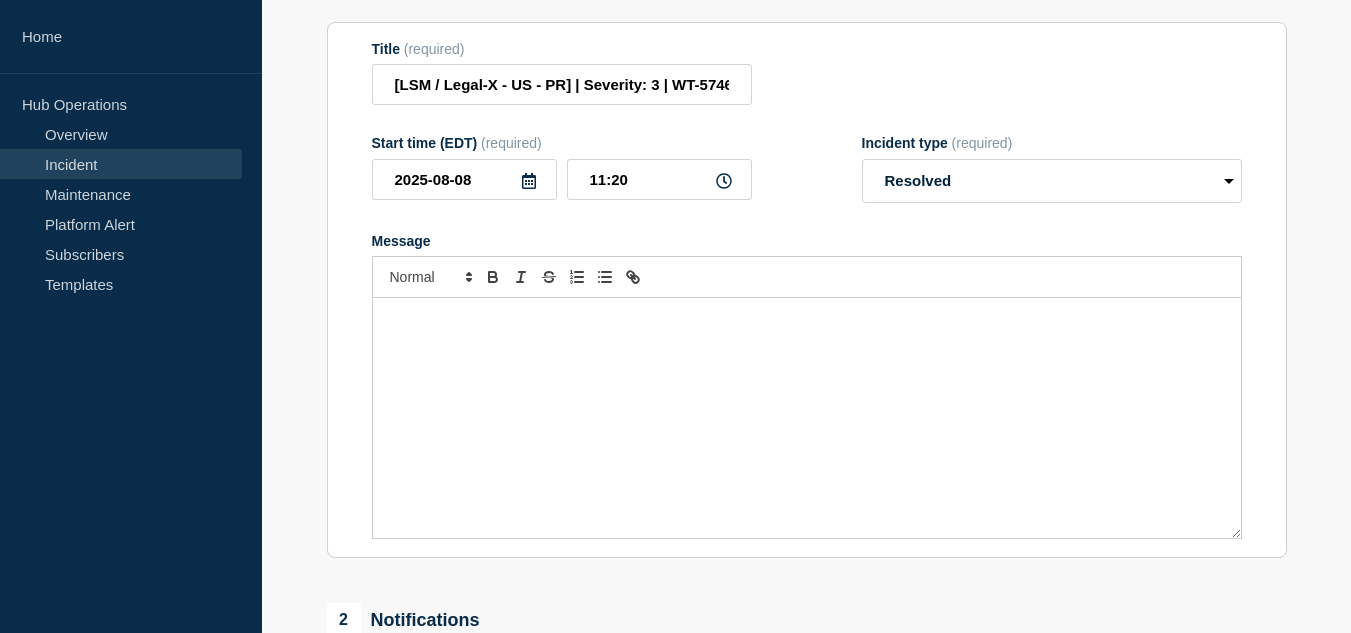 type 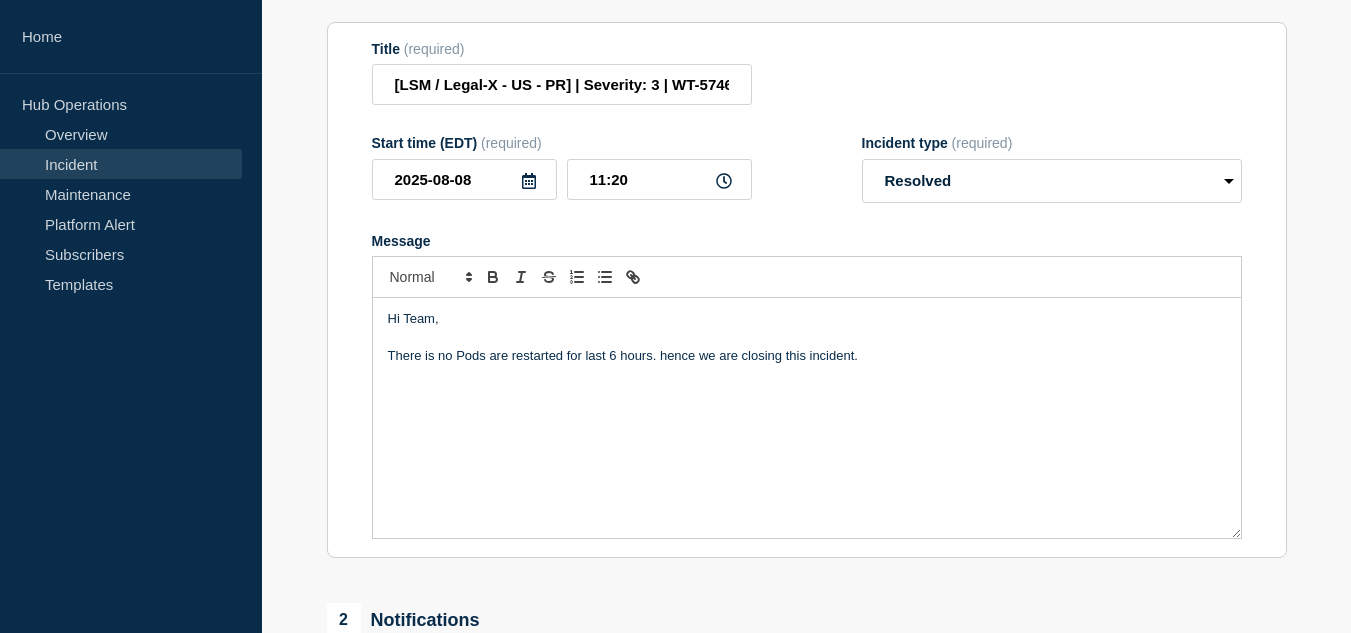 click on "There is no Pods are restarted for last 6 hours. hence we are closing this incident." at bounding box center (807, 356) 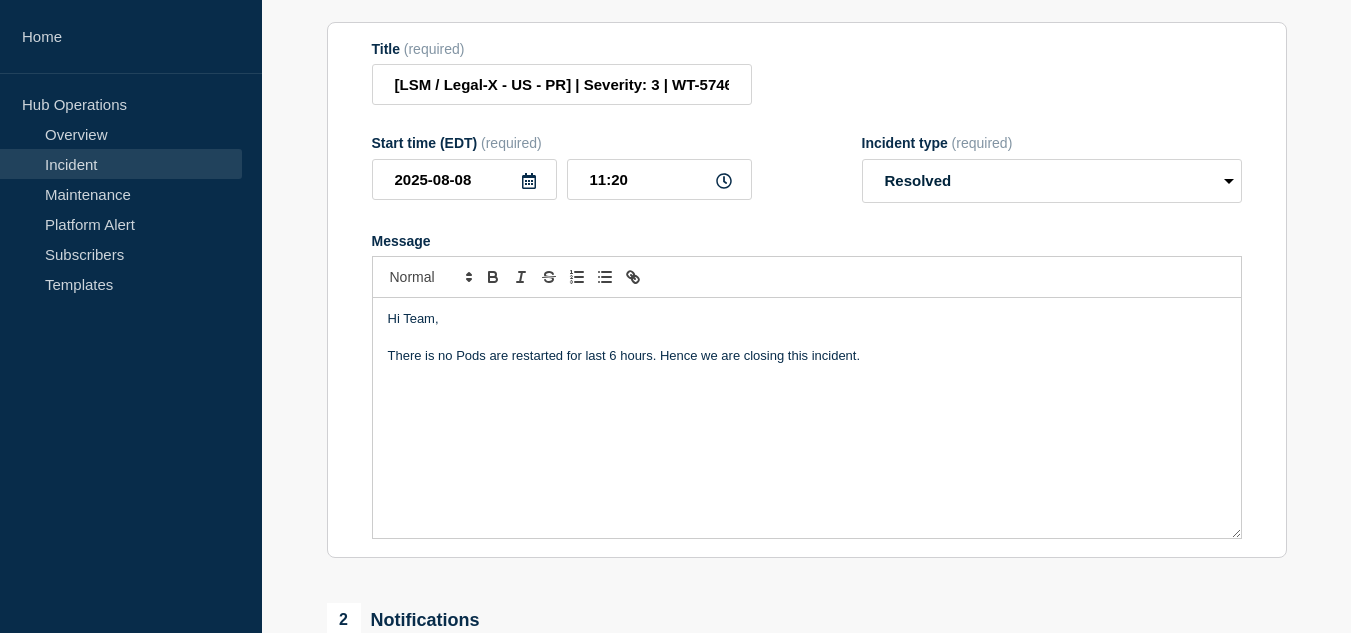 click on "There is no Pods are restarted for last 6 hours. Hence we are closing this incident." at bounding box center [807, 356] 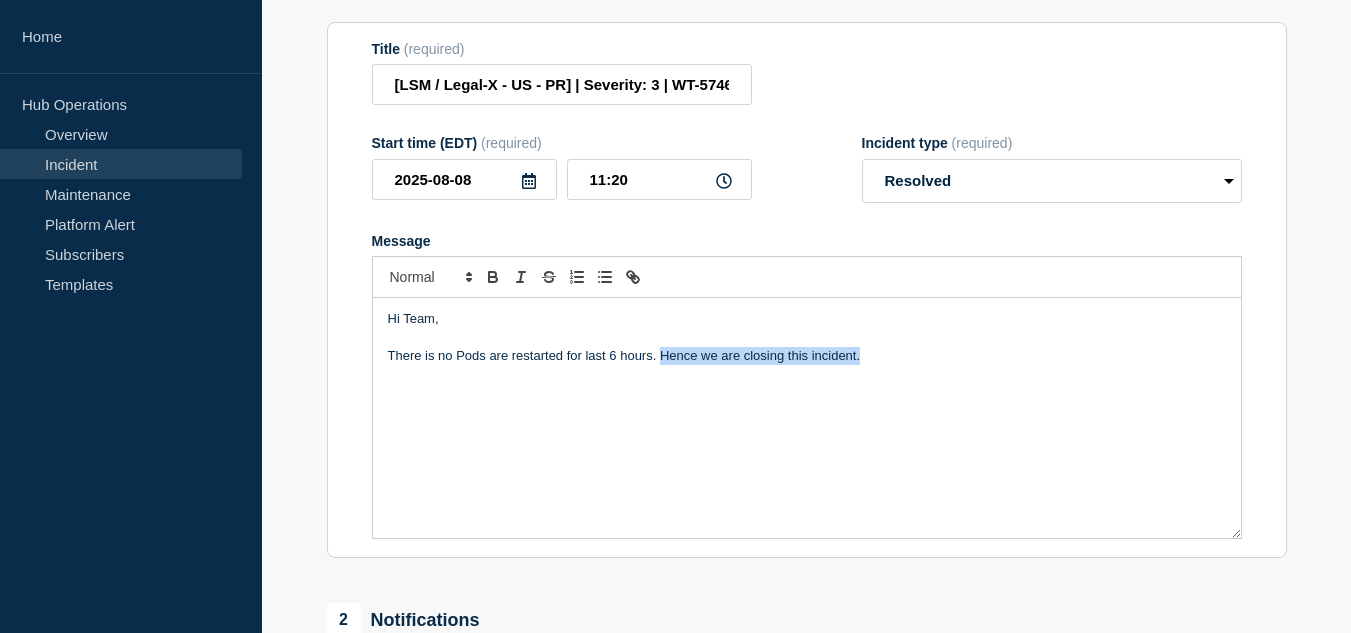 drag, startPoint x: 660, startPoint y: 374, endPoint x: 885, endPoint y: 372, distance: 225.0089 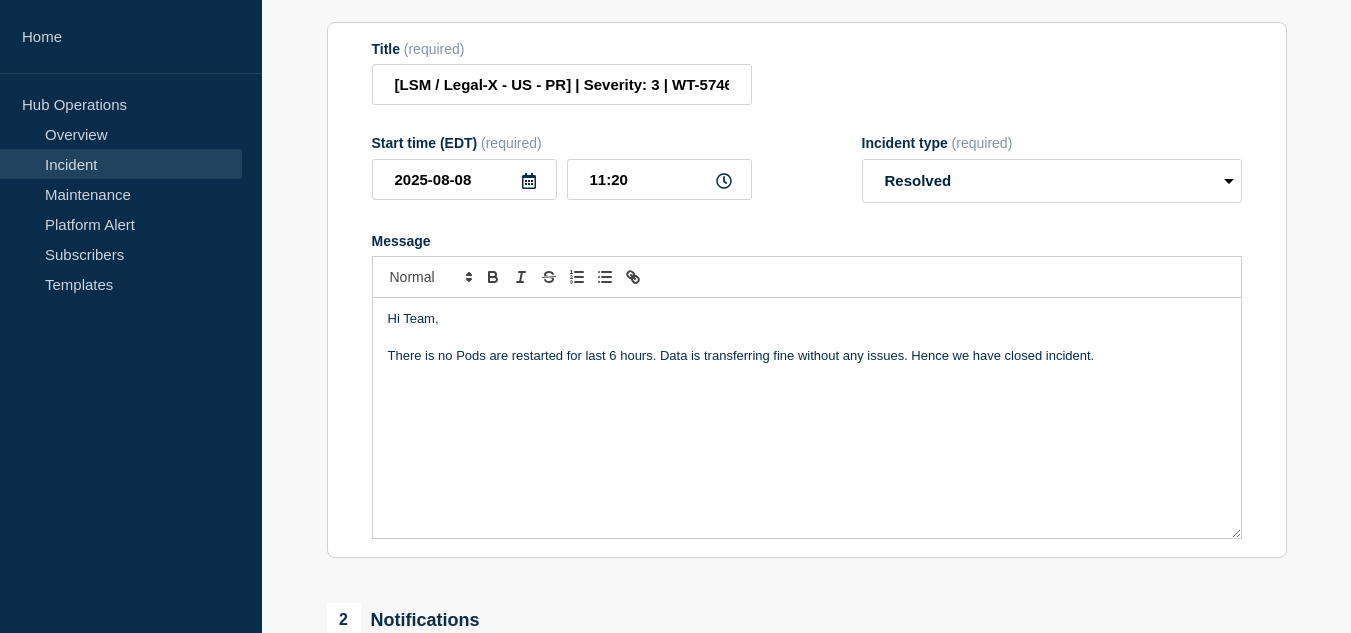 click on "There is no Pods are restarted for last 6 hours. Data is transferring fine without any issues. Hence we have closed incident." at bounding box center [807, 356] 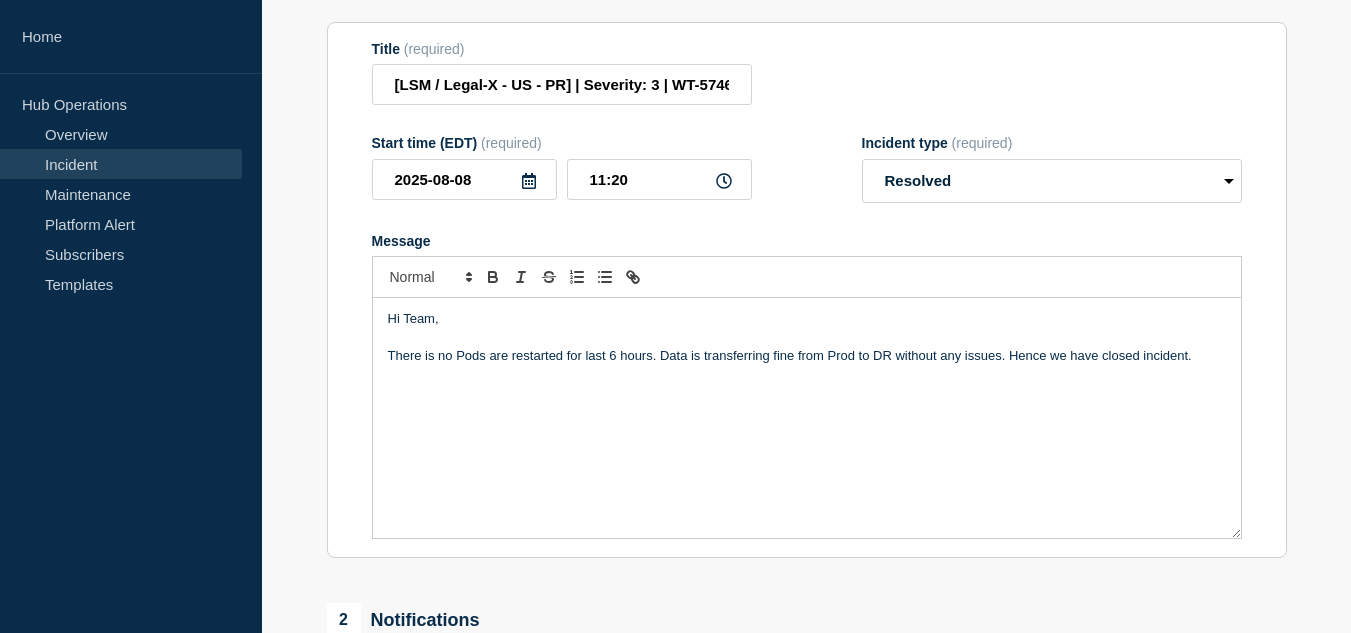 click on "1  Provide details  Title  (required) [LSM / Legal-X - US - PR] | Severity: 3 | WT-57464 |Summary: MinIO - pr1 - minio-5577c78977-n5bn6 is having issues with Replication target. Remote target is offline Start time (EDT)  (required) [DATE] [TIME] (EDT) Incident type  (required) Select option Investigating Identified Monitoring Resolved Message  Hi Team, There is no Pods are restarted for last 6 hours. Data is transferring fine from Prod to DR without any issues. Hence we have closed incident. 2  Notifications  Send immediate notification to subscribers Send immediate notification to subscribers  Yes  No Save & Publish Cancel Save as draft Incident updates [DATE] [TIME] (EDT) Show details  Monitoring [DATE] [TIME] (EDT) Show details  Identified [DATE] [TIME] (EDT) Show details  Investigating" at bounding box center [806, 555] 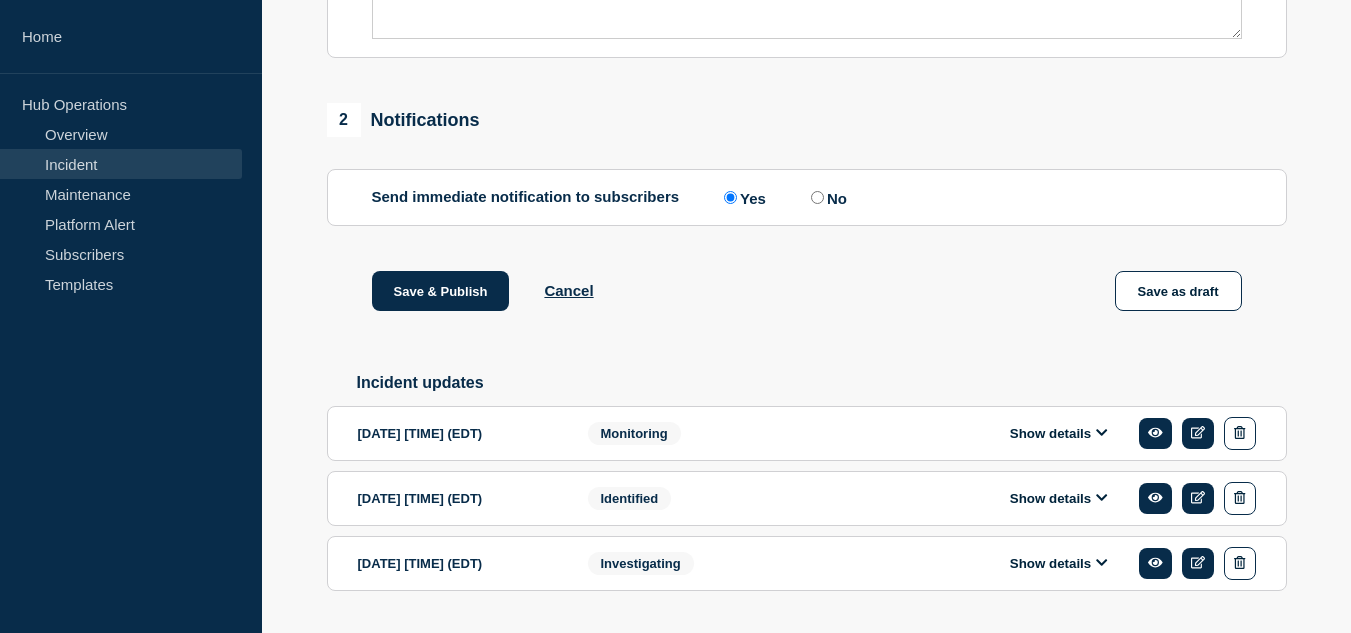 scroll, scrollTop: 876, scrollLeft: 0, axis: vertical 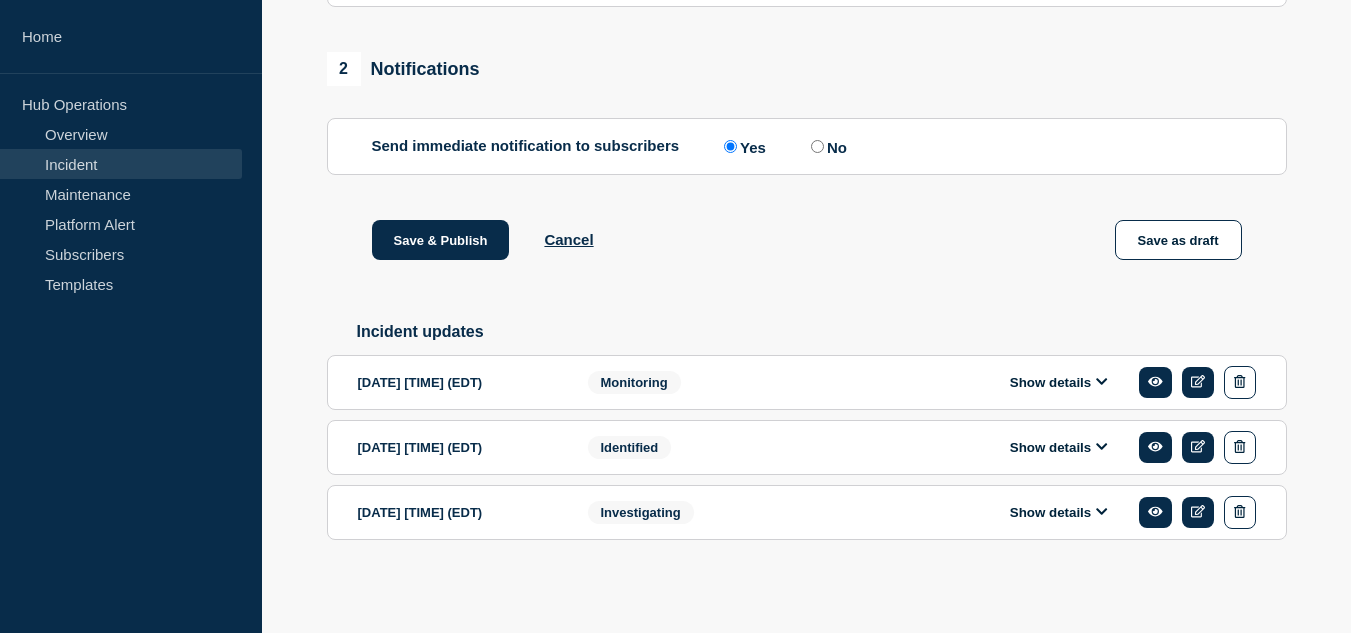 click on "Show details" at bounding box center (1059, 382) 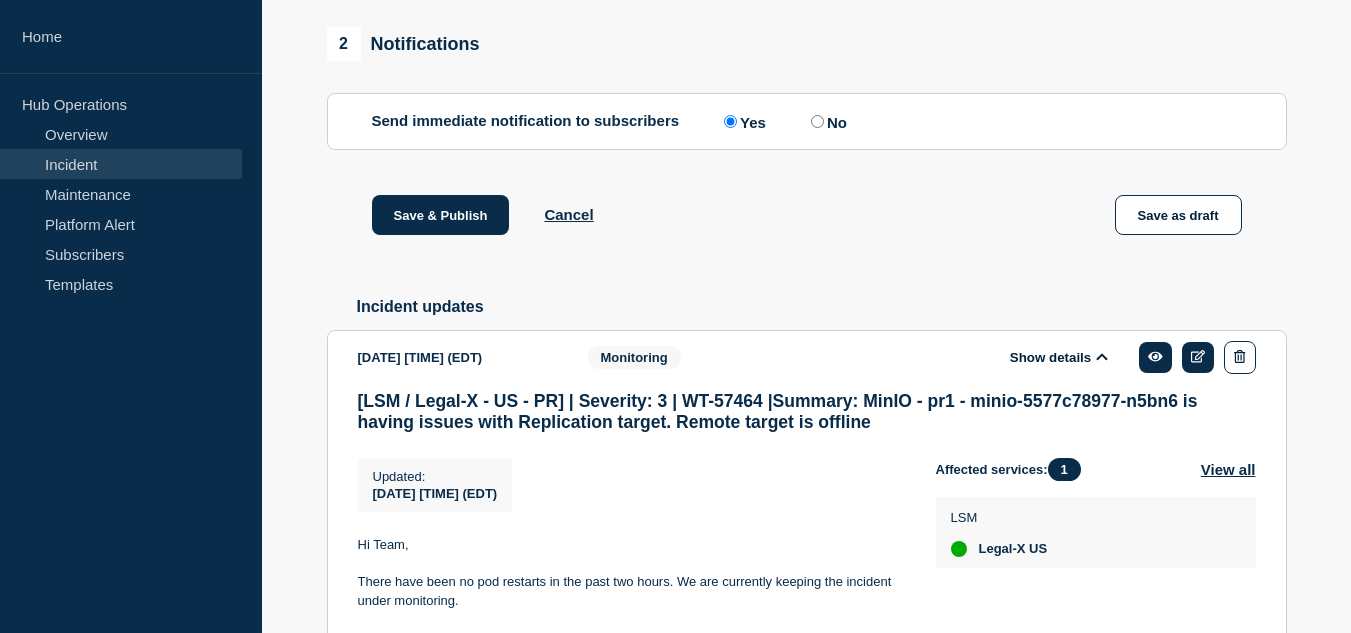 scroll, scrollTop: 1076, scrollLeft: 0, axis: vertical 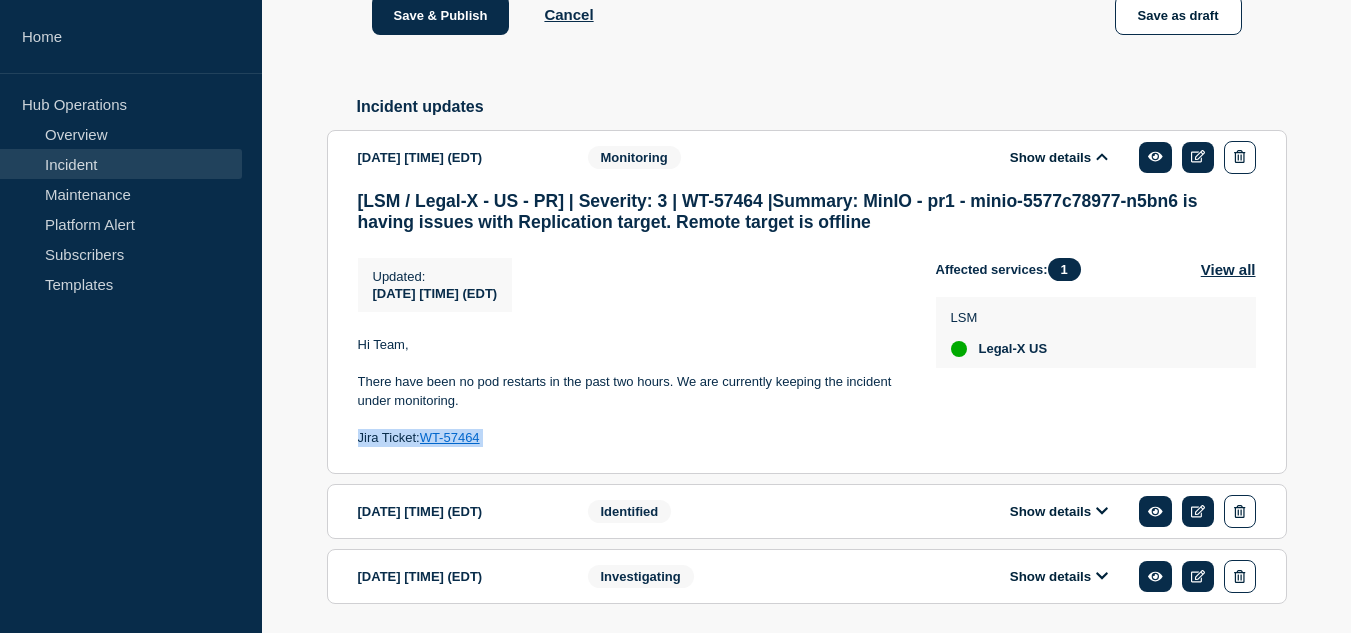 drag, startPoint x: 492, startPoint y: 467, endPoint x: 356, endPoint y: 464, distance: 136.03308 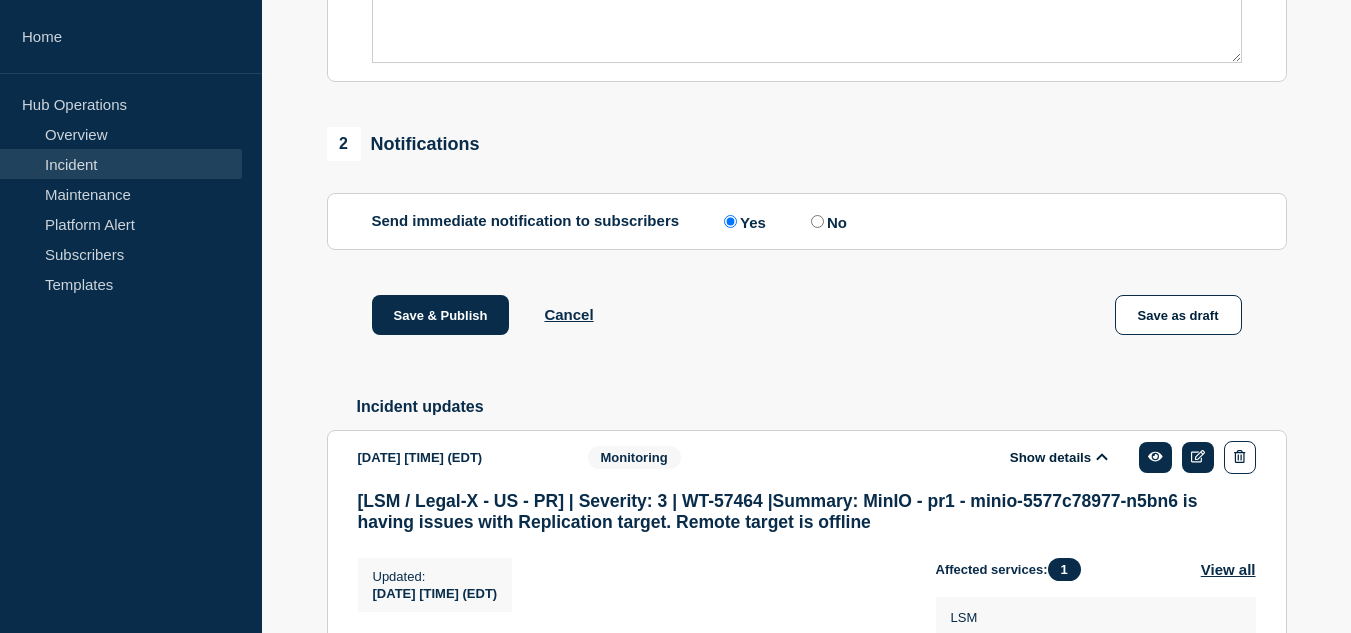 scroll, scrollTop: 476, scrollLeft: 0, axis: vertical 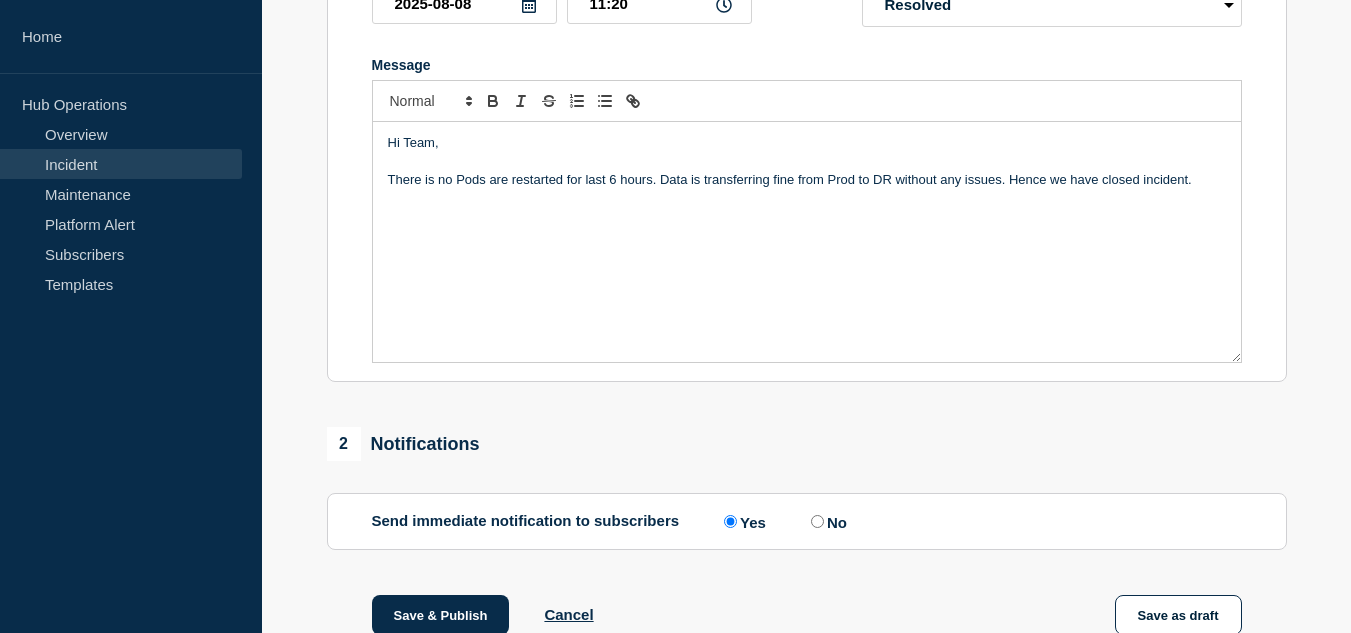 click on "Hi Team, There is no Pods are restarted for last 6 hours. Data is transferring fine from Prod to DR without any issues. Hence we have closed incident." at bounding box center [807, 242] 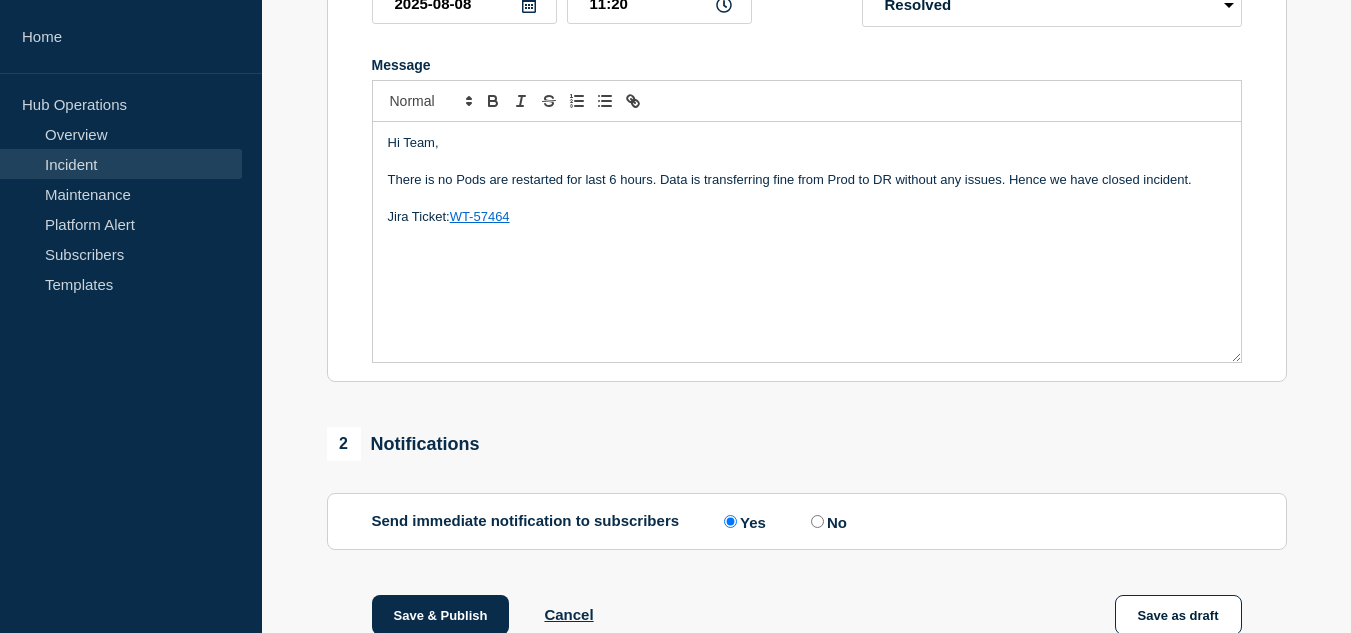 click on "There is no Pods are restarted for last 6 hours. Data is transferring fine from Prod to DR without any issues. Hence we have closed incident." at bounding box center [807, 180] 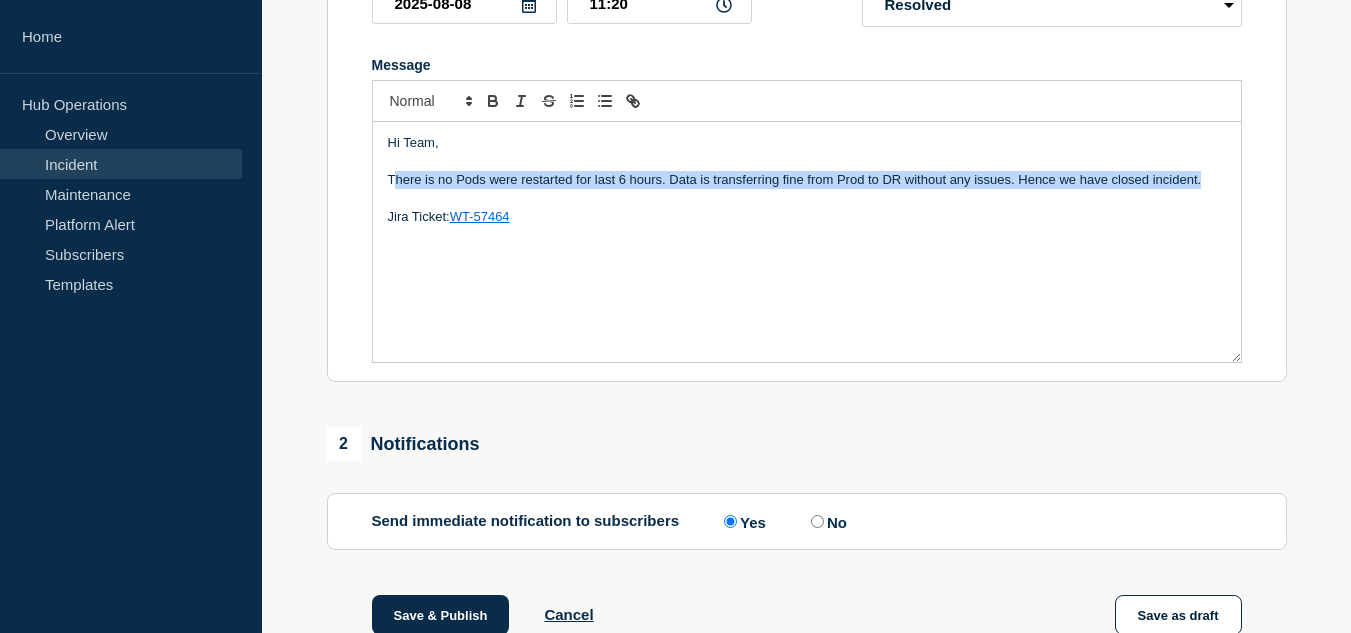 drag, startPoint x: 1200, startPoint y: 198, endPoint x: 395, endPoint y: 200, distance: 805.0025 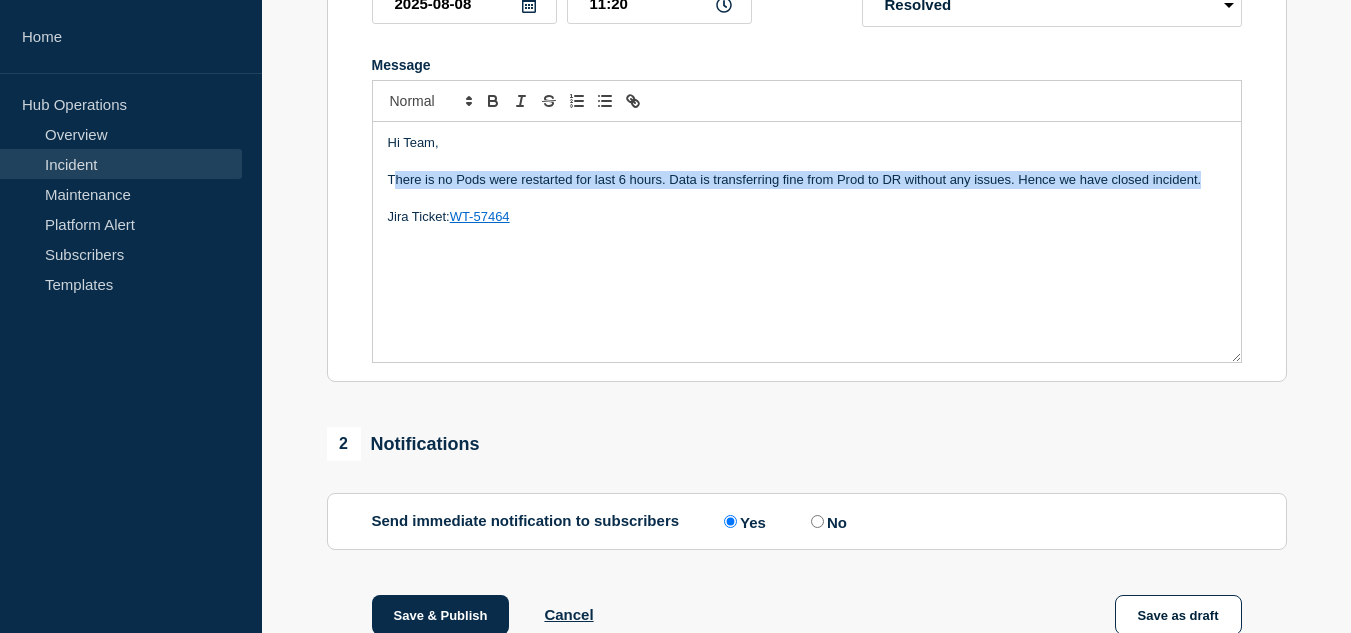 click on "There is no Pods were restarted for last 6 hours. Data is transferring fine from Prod to DR without any issues. Hence we have closed incident." at bounding box center [807, 180] 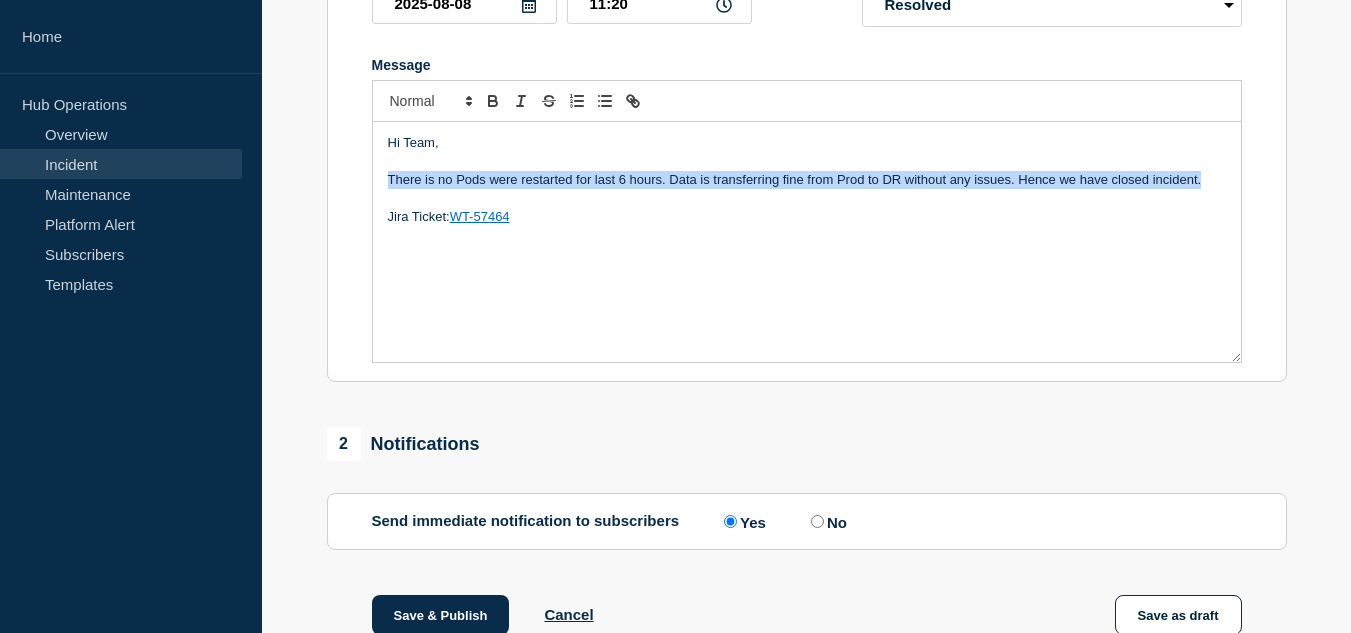 copy on "There is no Pods were restarted for last 6 hours. Data is transferring fine from Prod to DR without any issues. Hence we have closed incident." 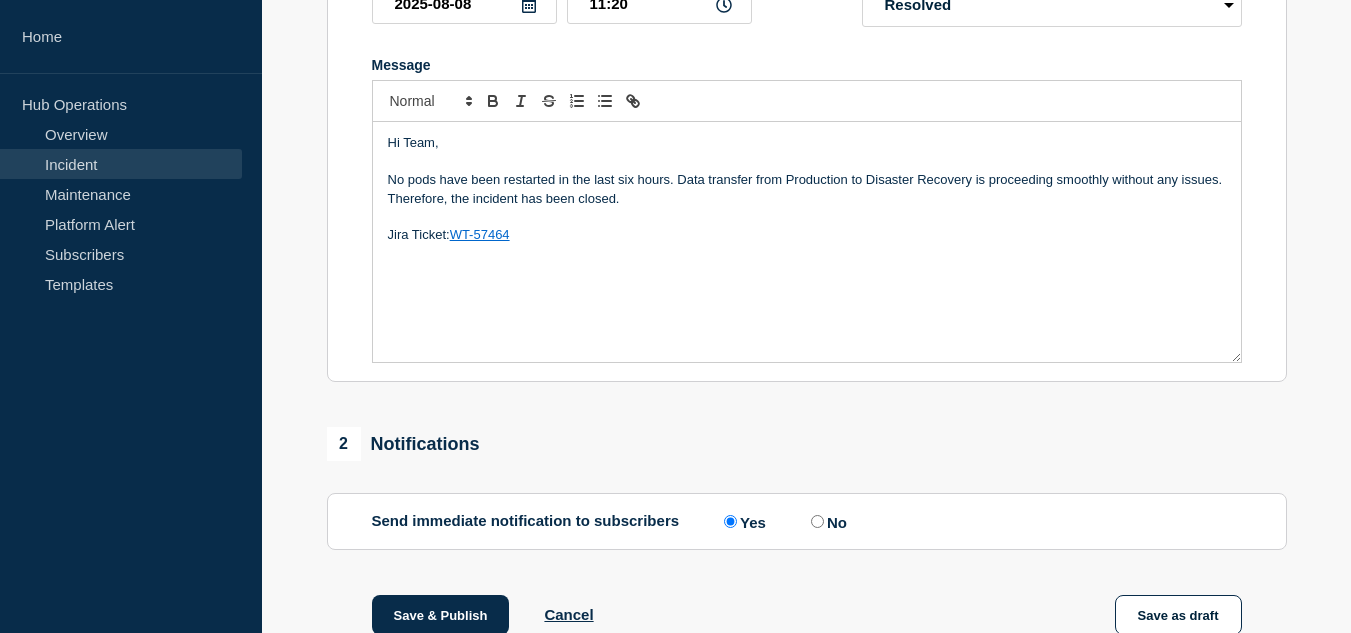 click on "No pods have been restarted in the last six hours. Data transfer from Production to Disaster Recovery is proceeding smoothly without any issues. Therefore, the incident has been closed." at bounding box center [807, 189] 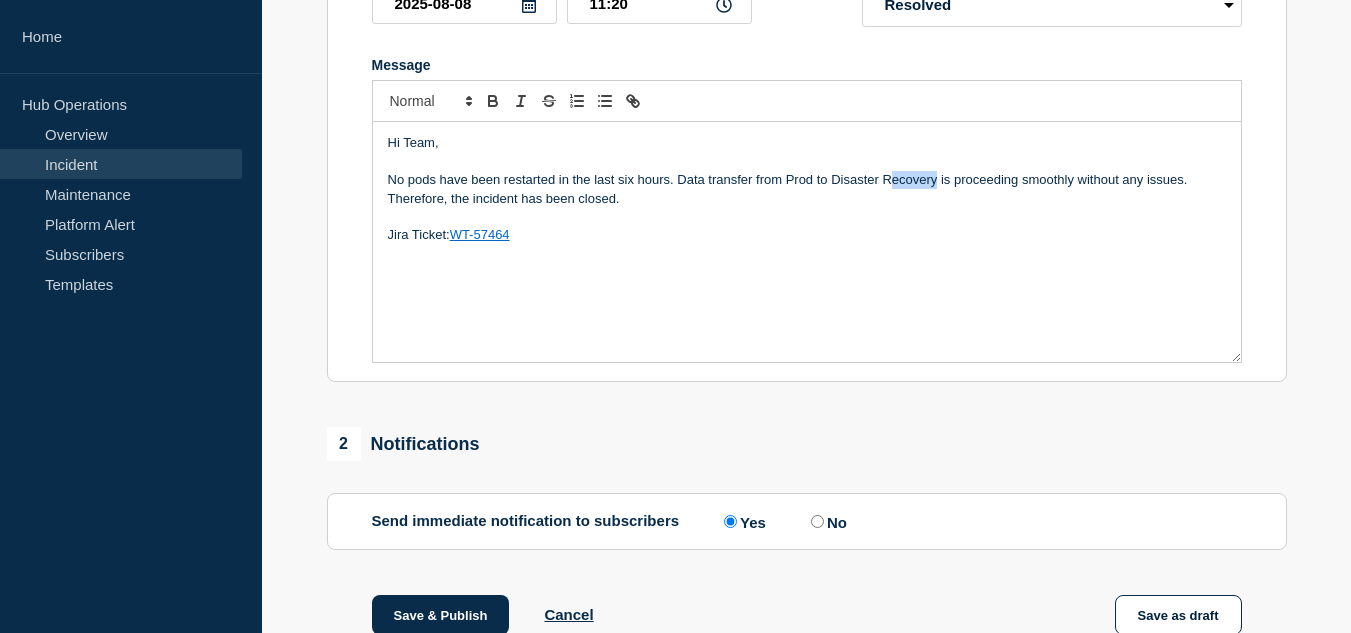 drag, startPoint x: 935, startPoint y: 198, endPoint x: 895, endPoint y: 200, distance: 40.04997 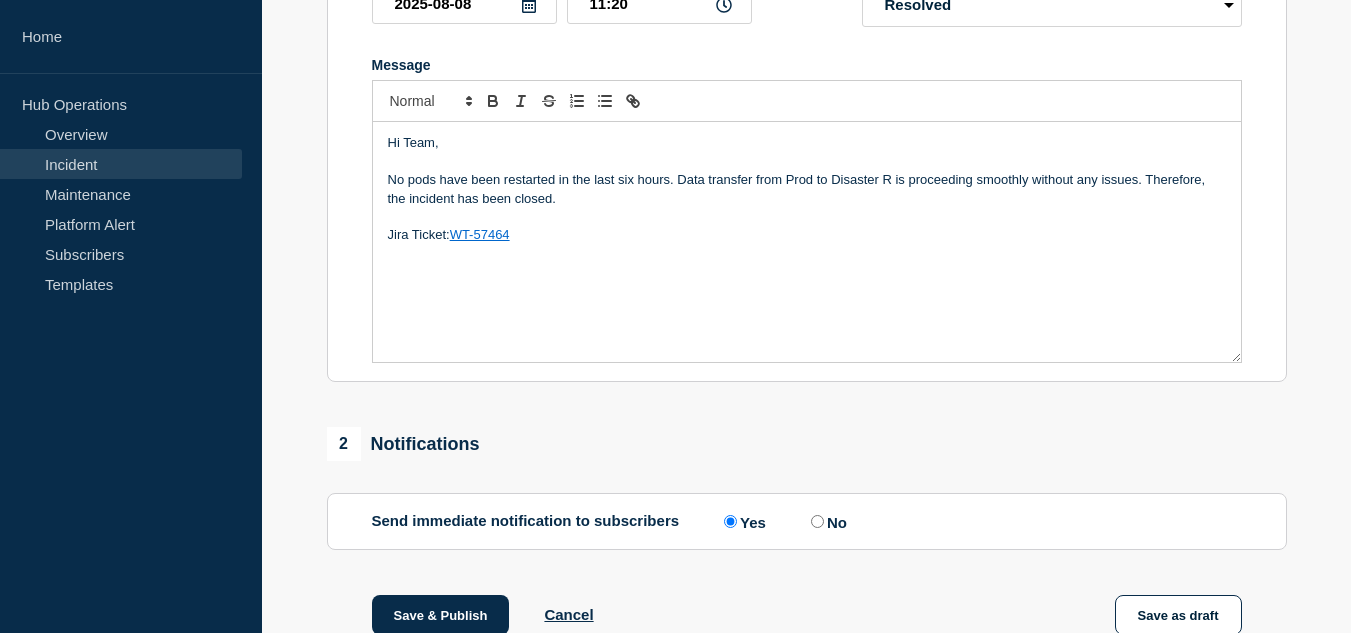 click on "No pods have been restarted in the last six hours. Data transfer from Prod to Disaster R is proceeding smoothly without any issues. Therefore, the incident has been closed." at bounding box center [807, 189] 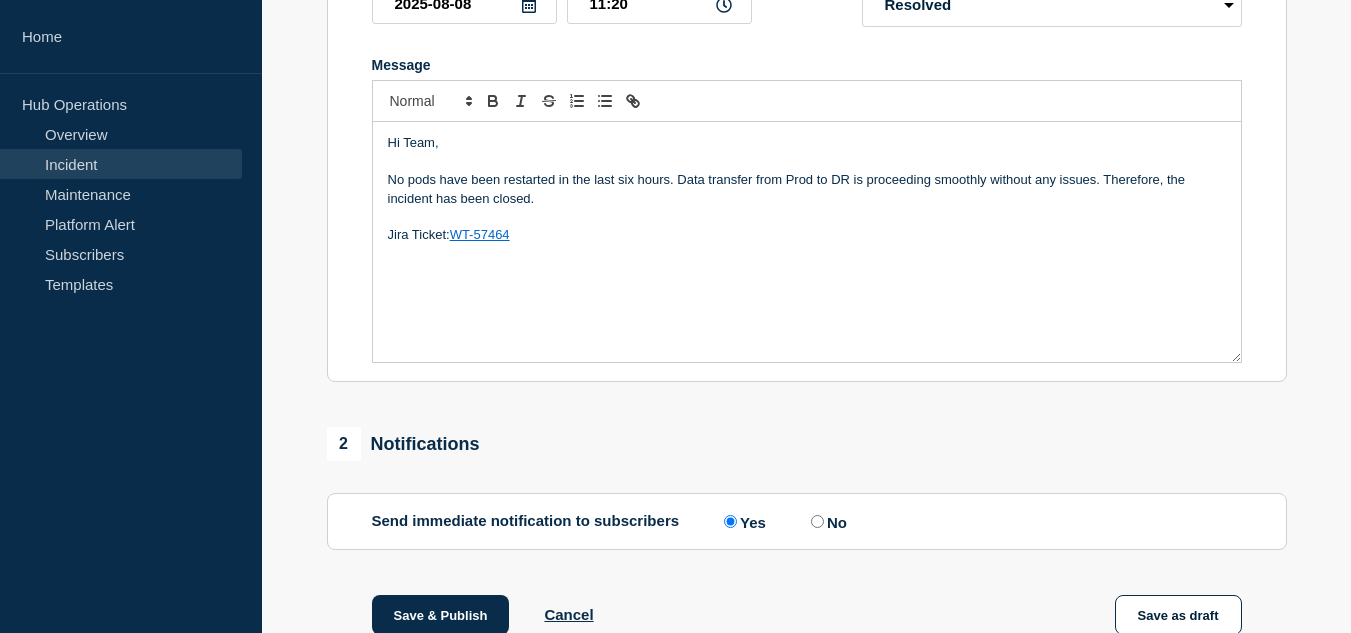 click at bounding box center (807, 217) 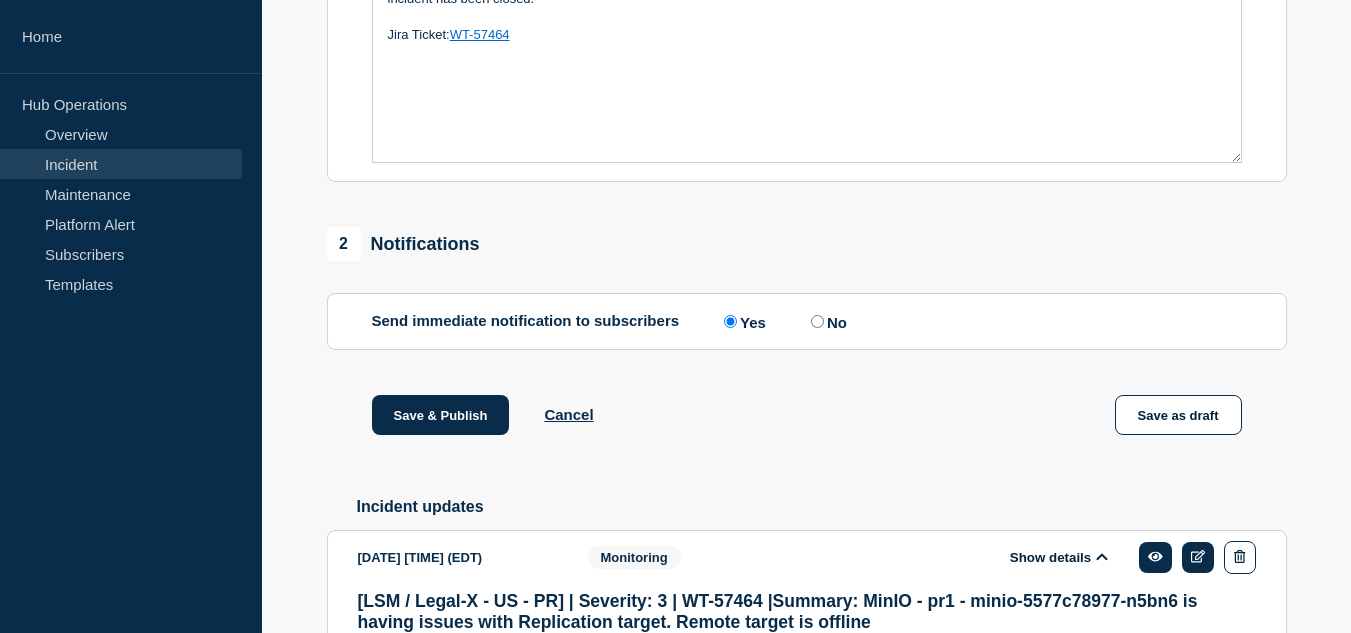 scroll, scrollTop: 876, scrollLeft: 0, axis: vertical 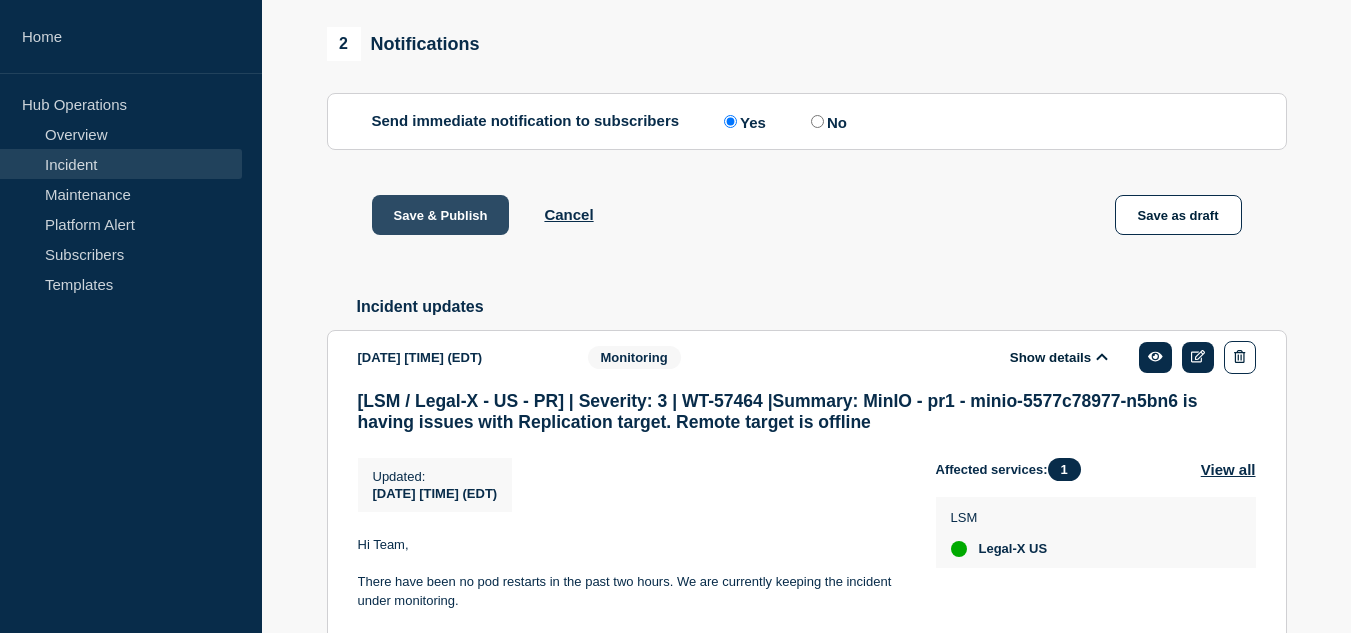 click on "Save & Publish" at bounding box center [441, 215] 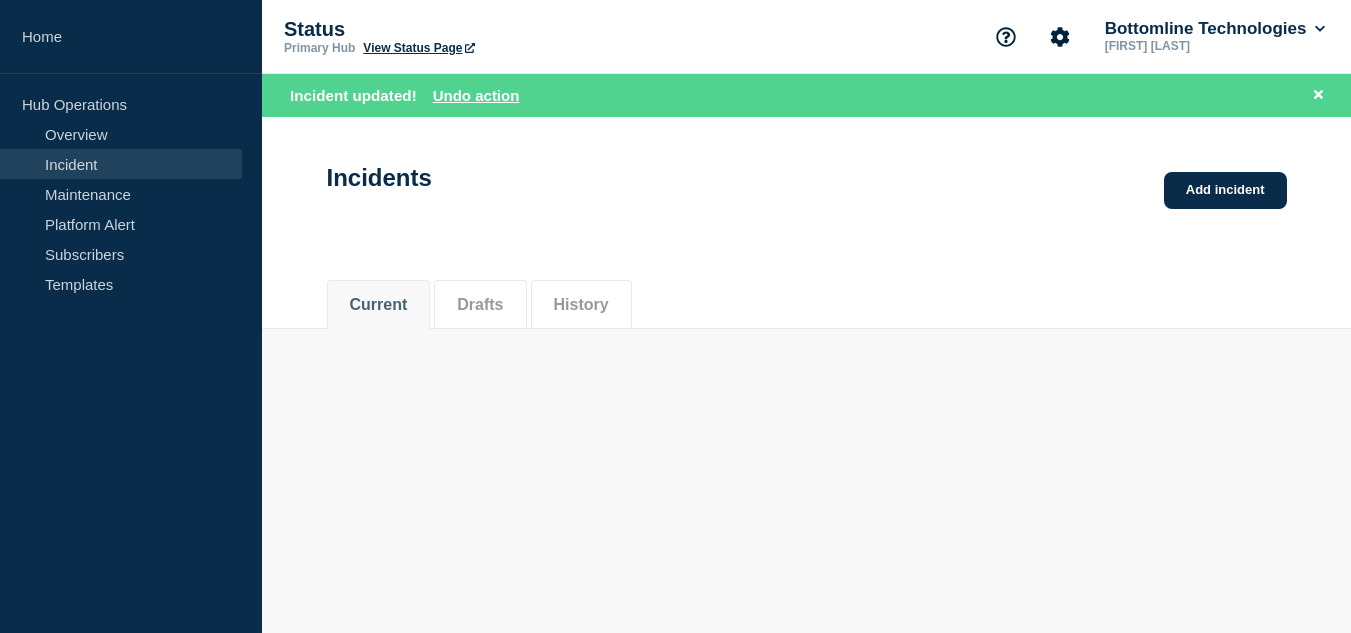 scroll, scrollTop: 0, scrollLeft: 0, axis: both 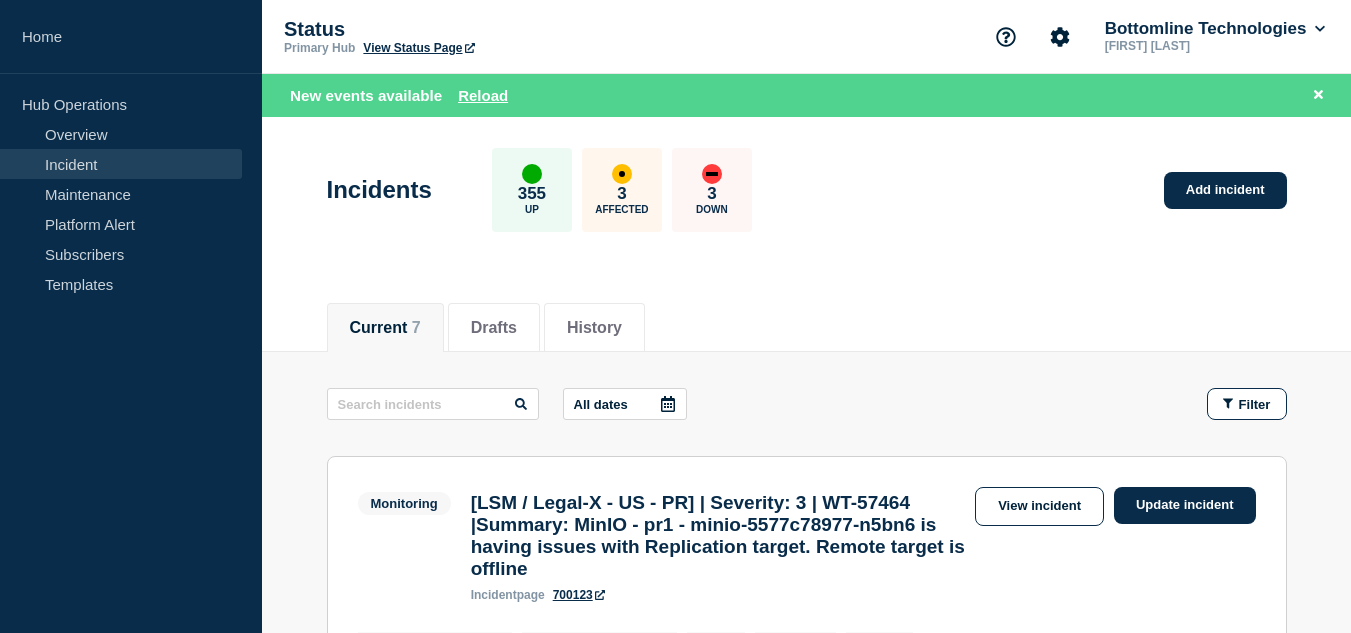 click on "Incident" at bounding box center (121, 164) 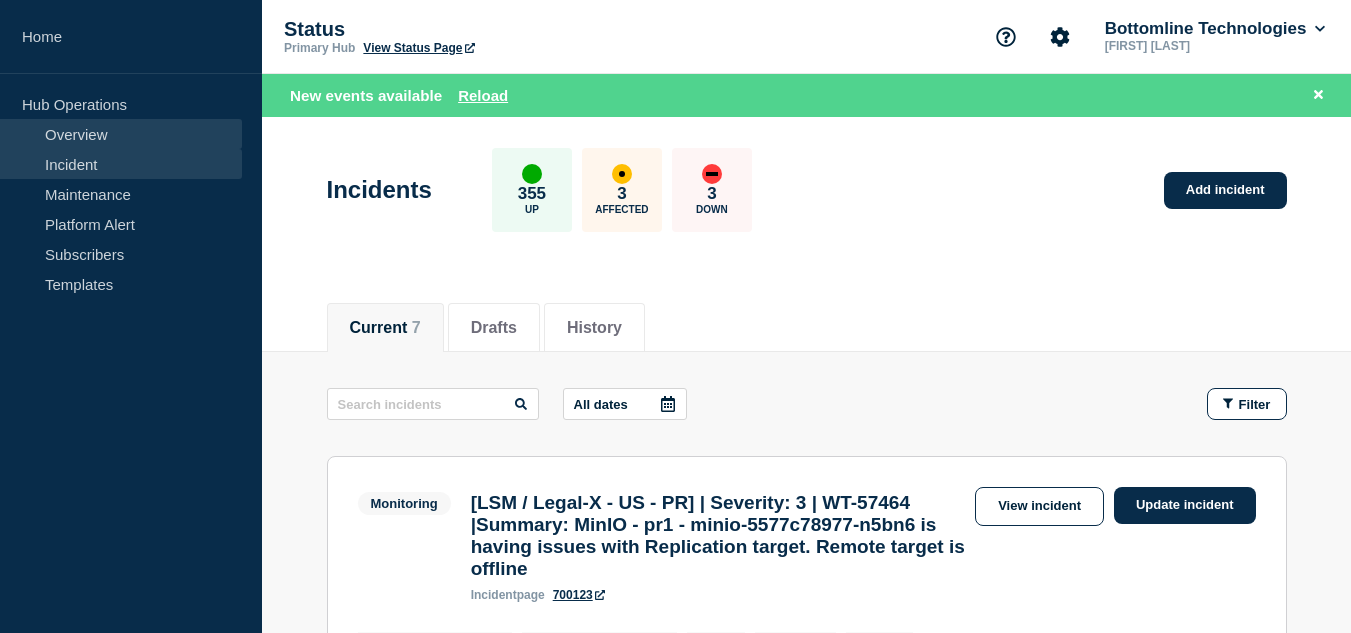click on "Overview" at bounding box center [121, 134] 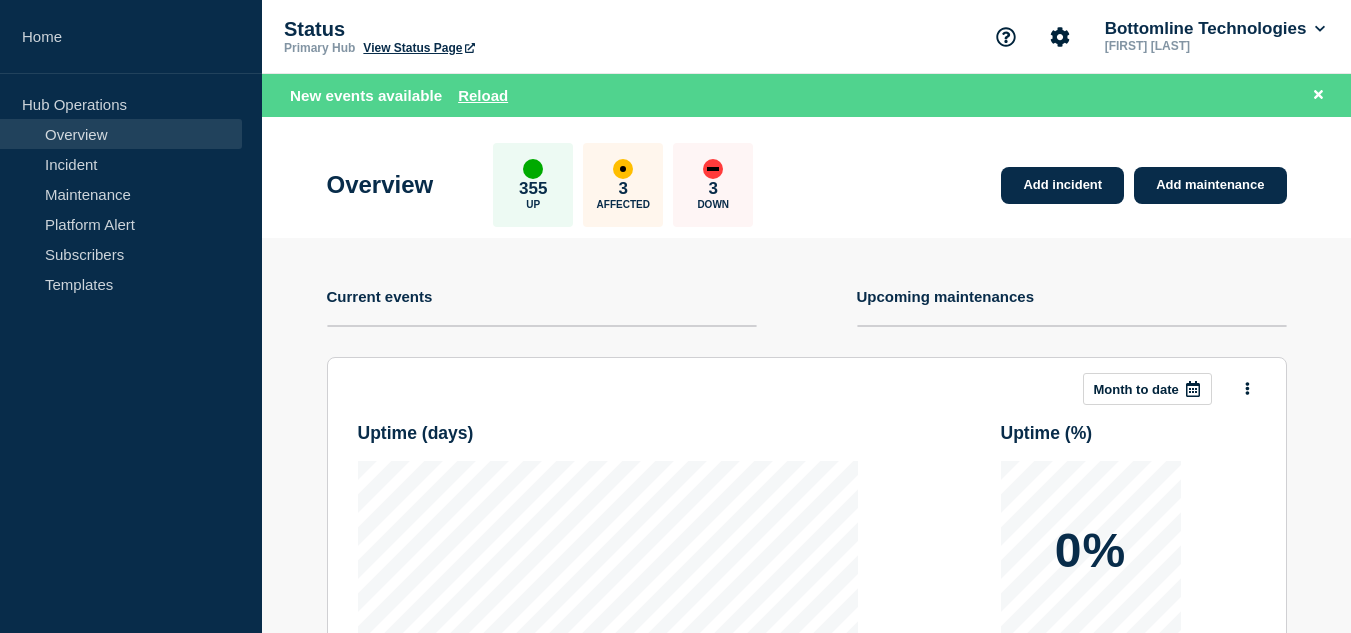 click on "Overview" at bounding box center [121, 134] 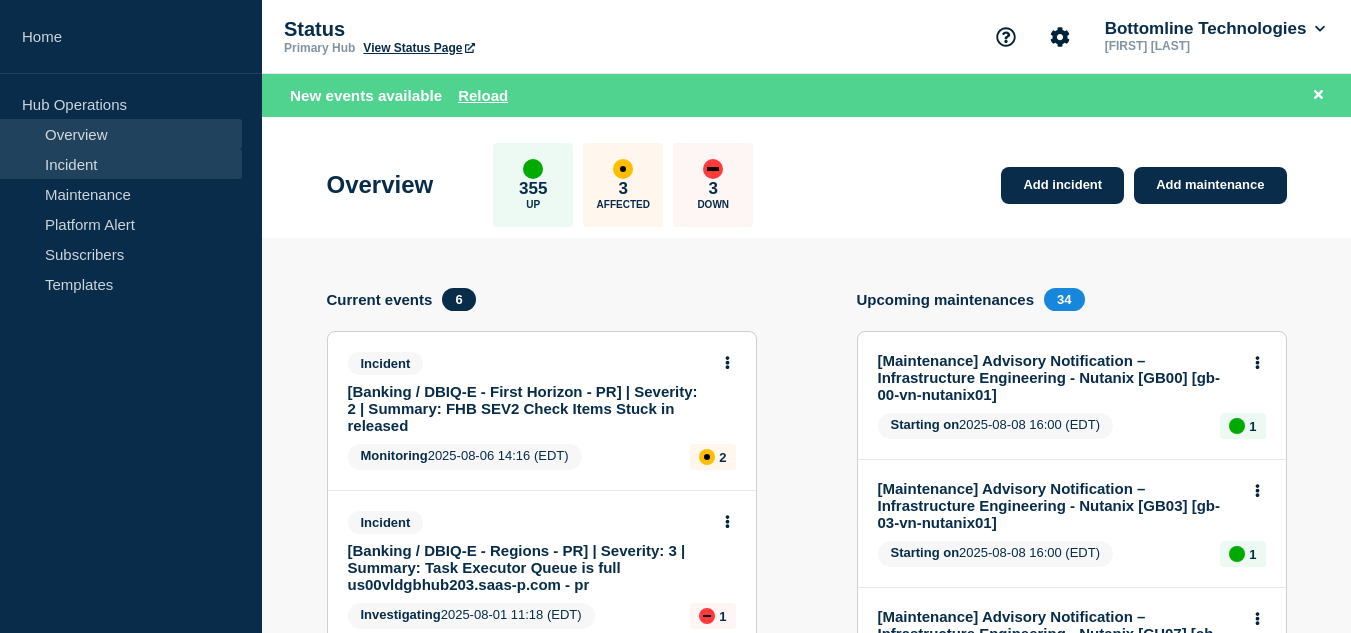 click on "Incident" at bounding box center (121, 164) 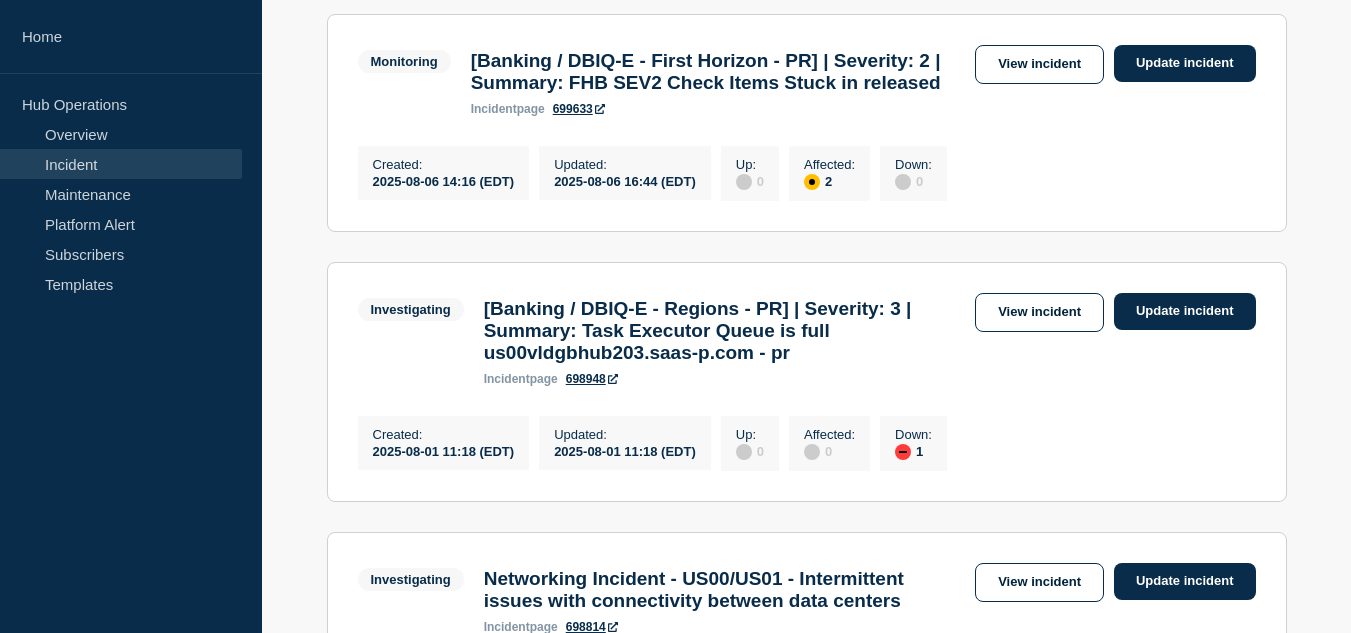 scroll, scrollTop: 100, scrollLeft: 0, axis: vertical 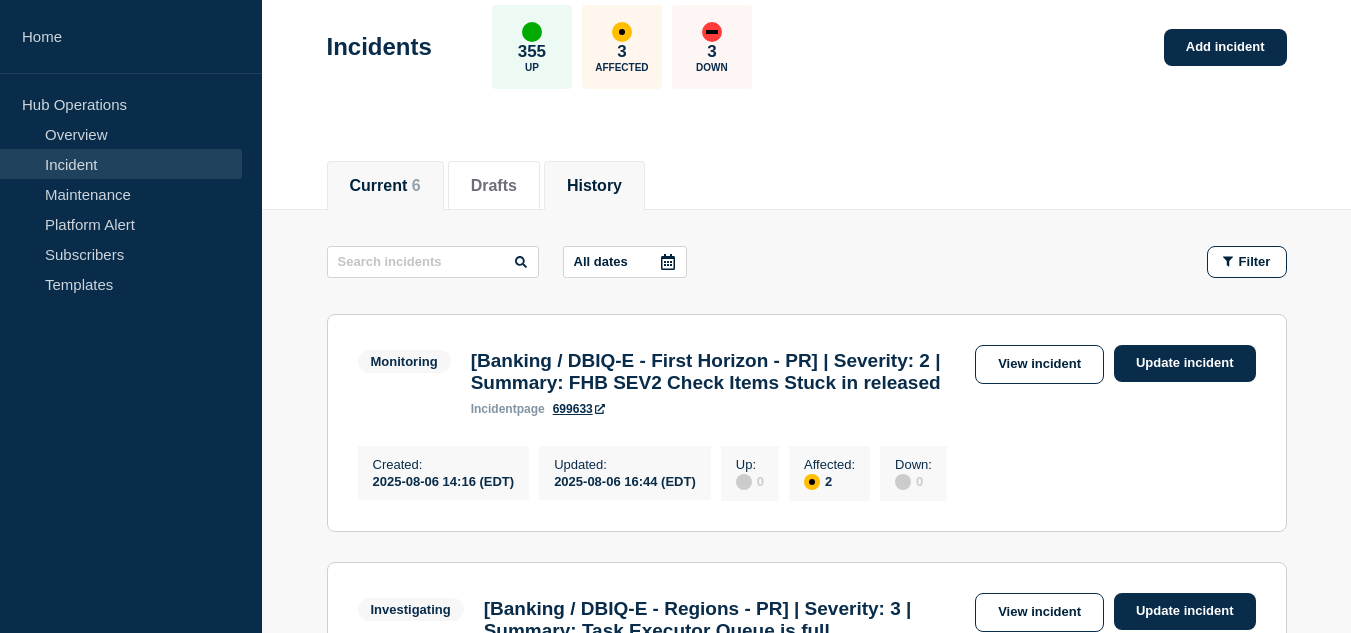 click on "History" at bounding box center (594, 186) 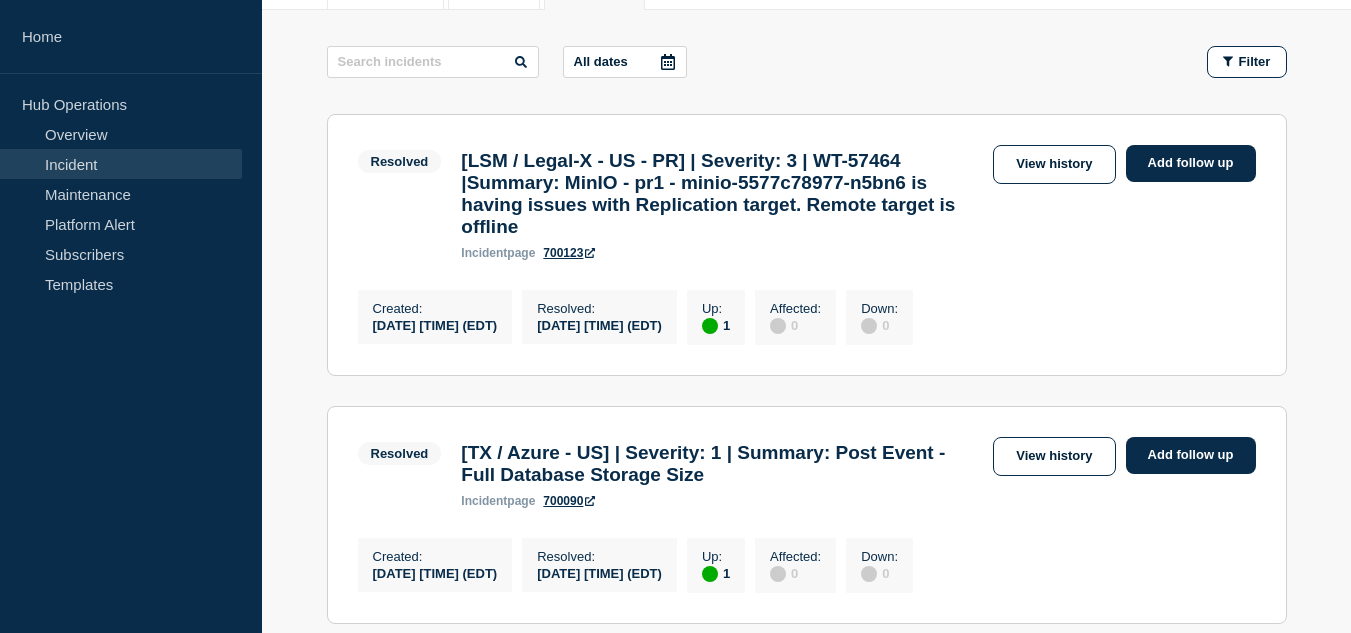 scroll, scrollTop: 0, scrollLeft: 0, axis: both 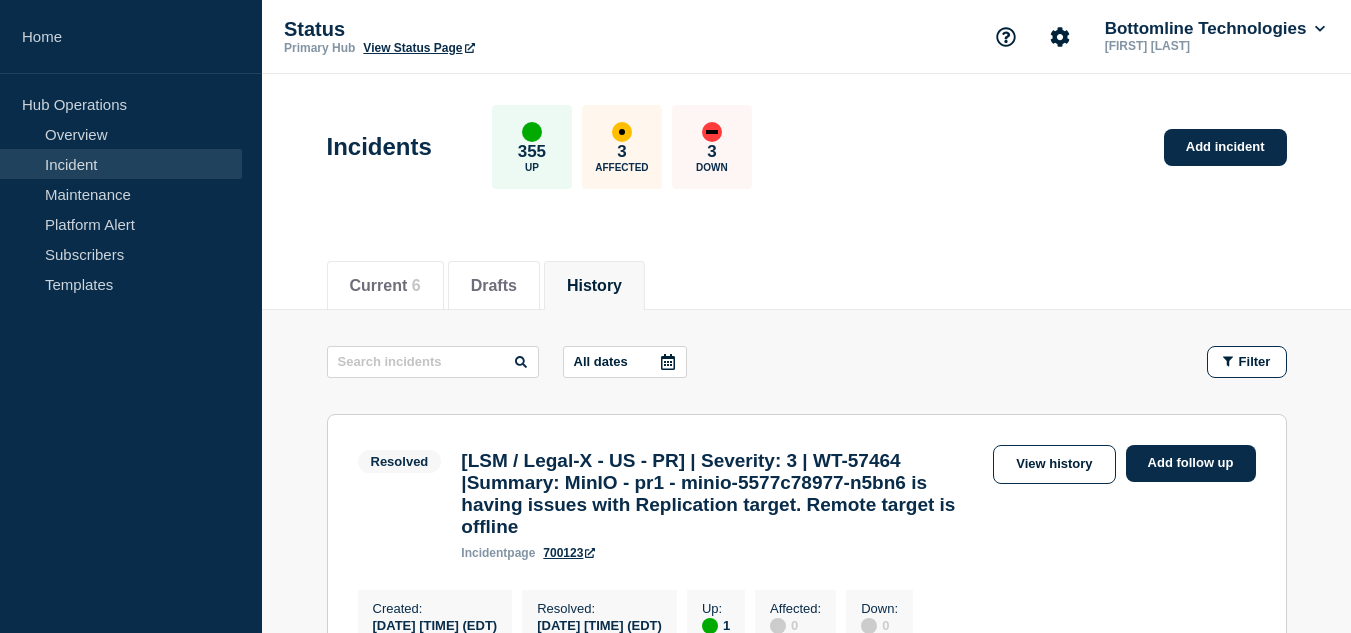 click on "Incident" at bounding box center (121, 164) 